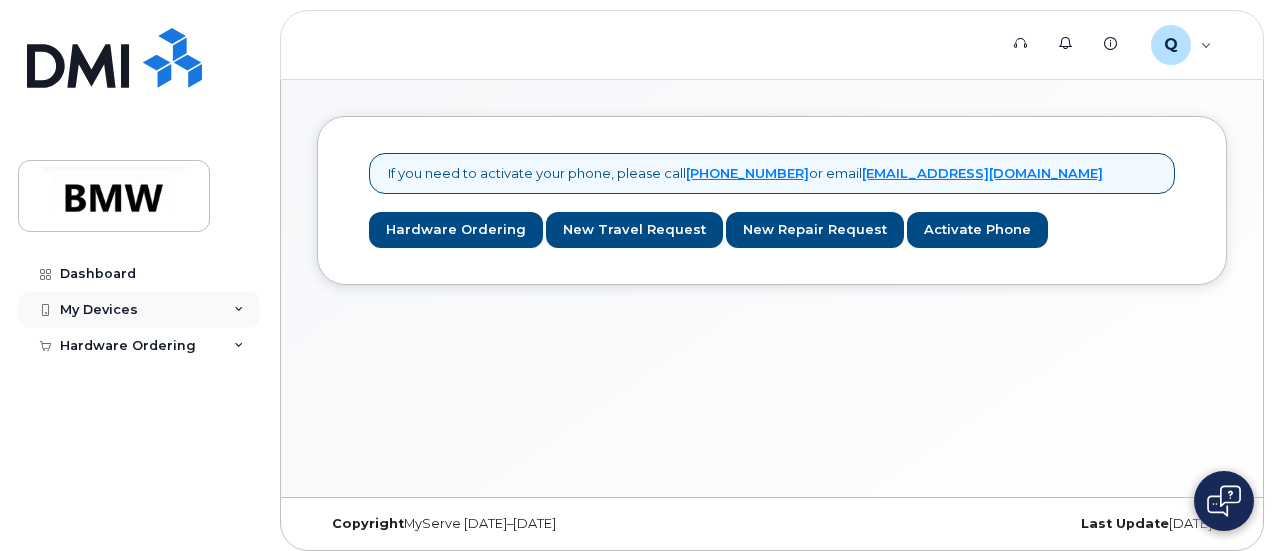 scroll, scrollTop: 9, scrollLeft: 0, axis: vertical 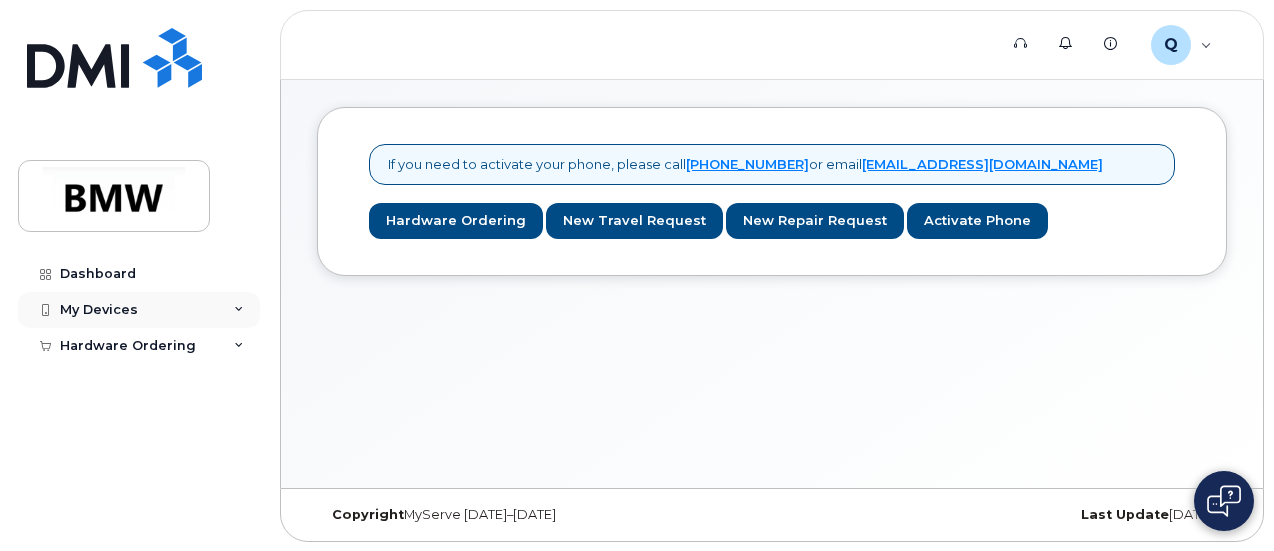 click on "My Devices" 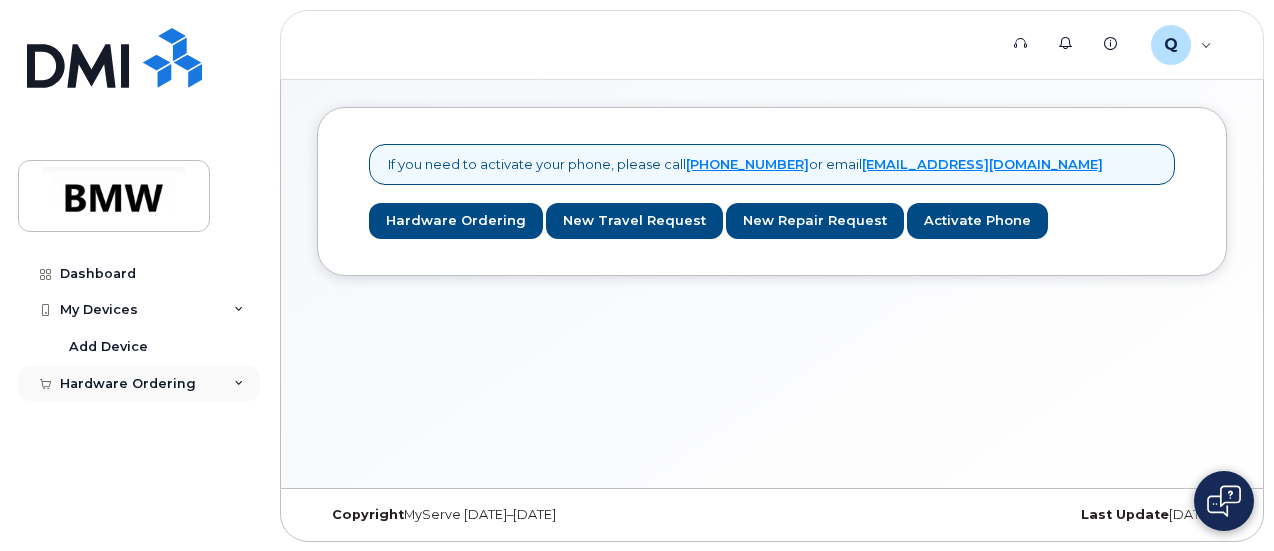 click 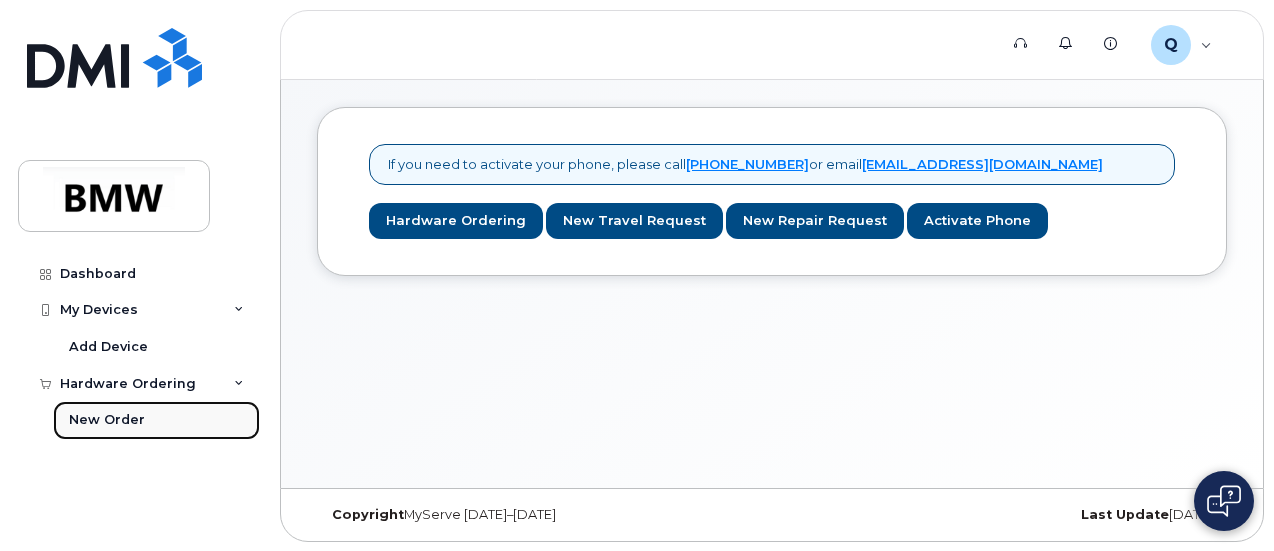 click on "New Order" 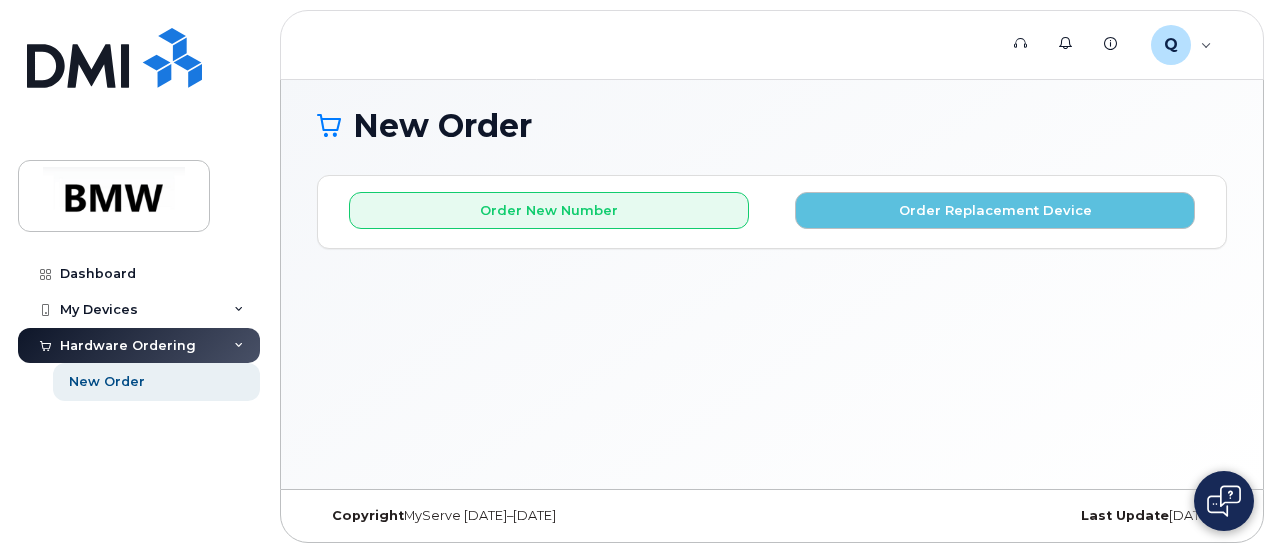 scroll, scrollTop: 9, scrollLeft: 0, axis: vertical 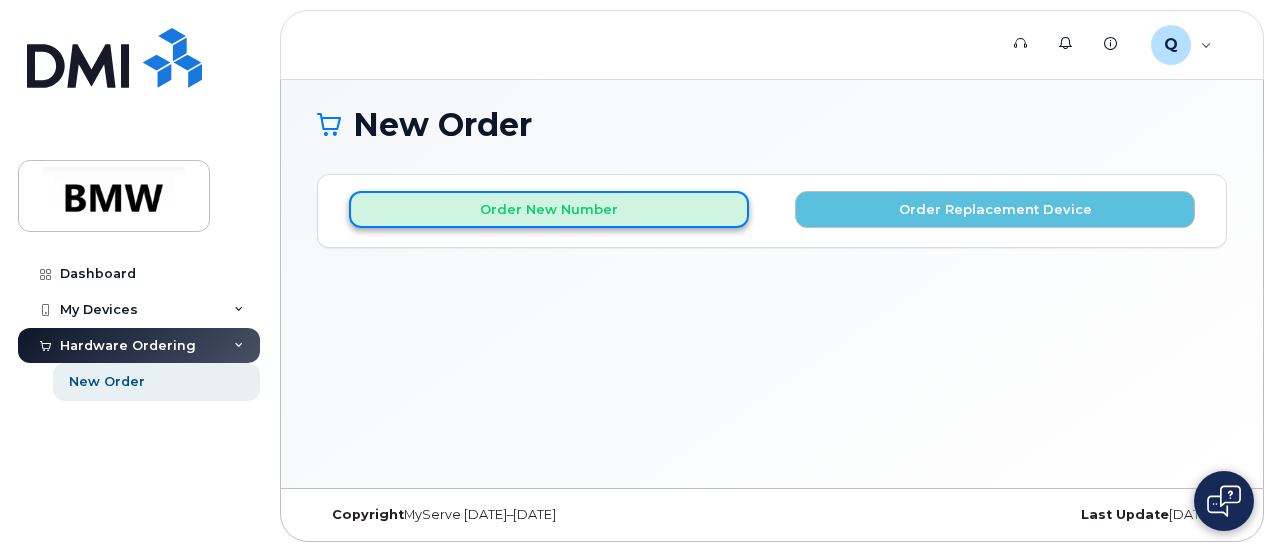 click on "Order New Number" 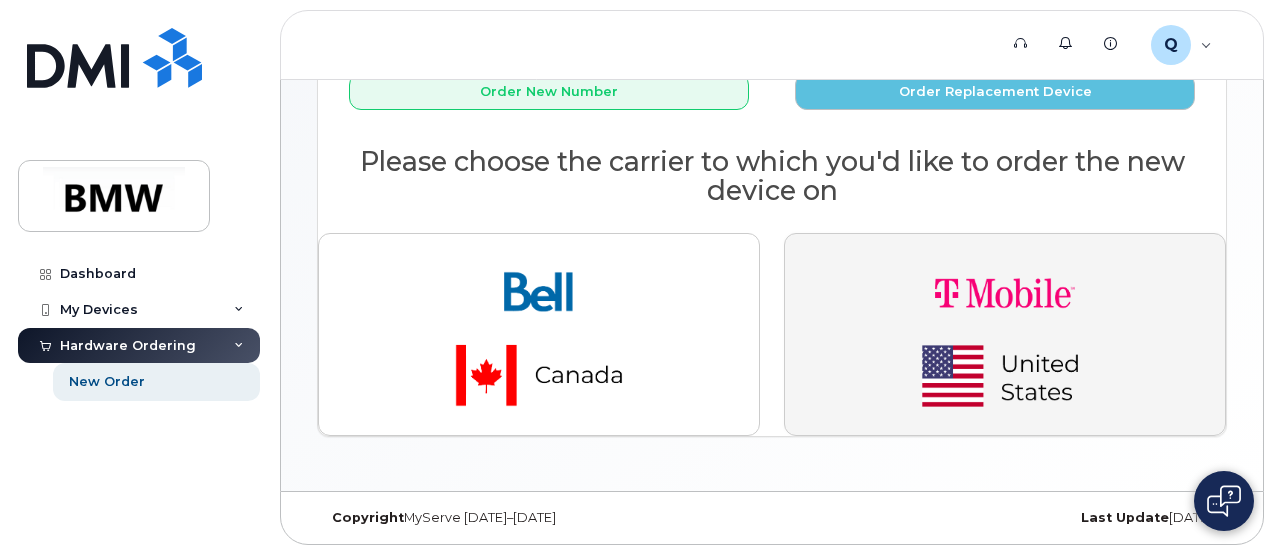 click 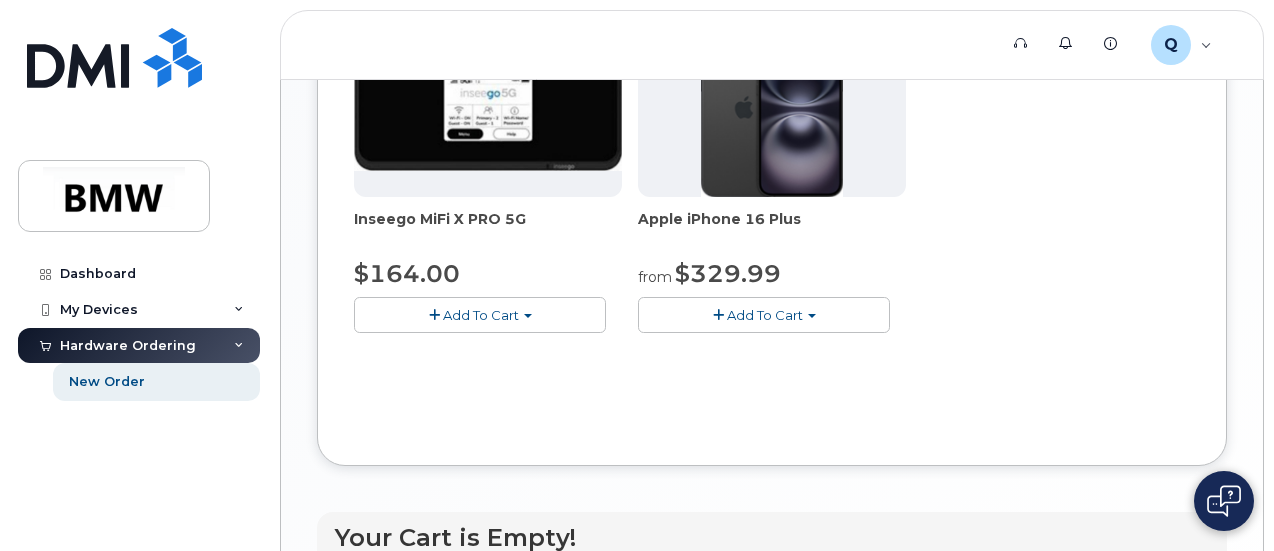 scroll, scrollTop: 996, scrollLeft: 0, axis: vertical 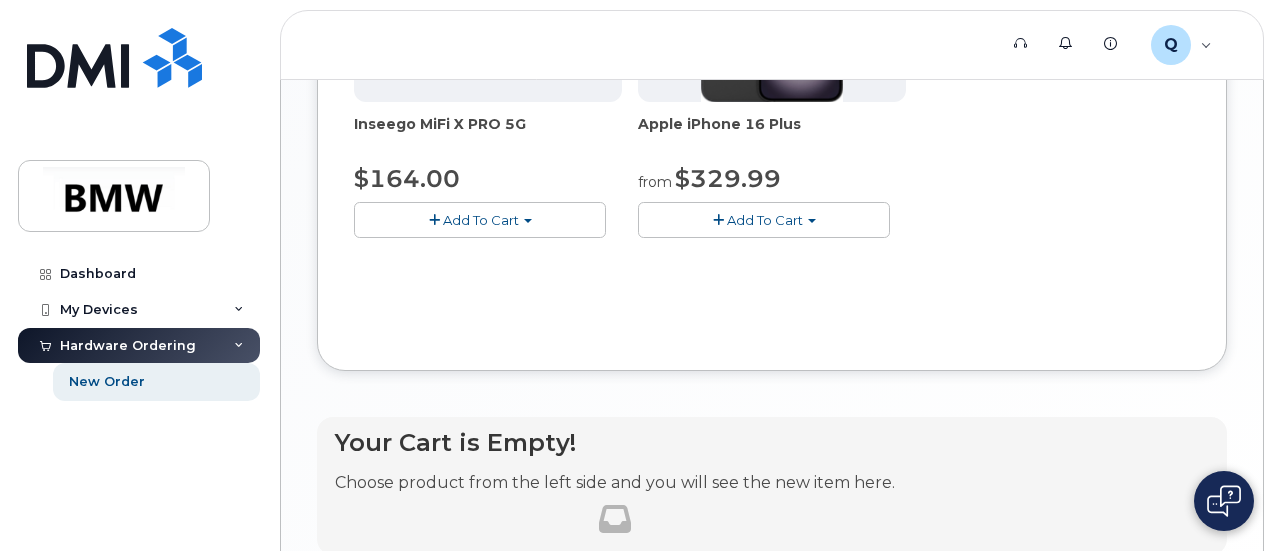 click on "Add To Cart" 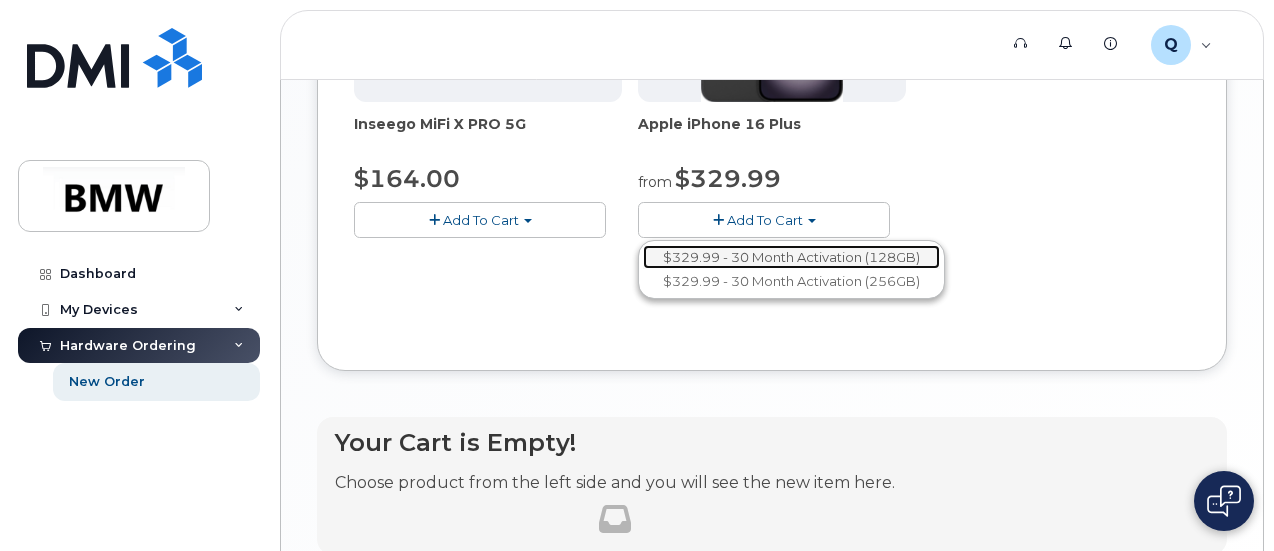 click on "$329.99 - 30 Month Activation (128GB)" 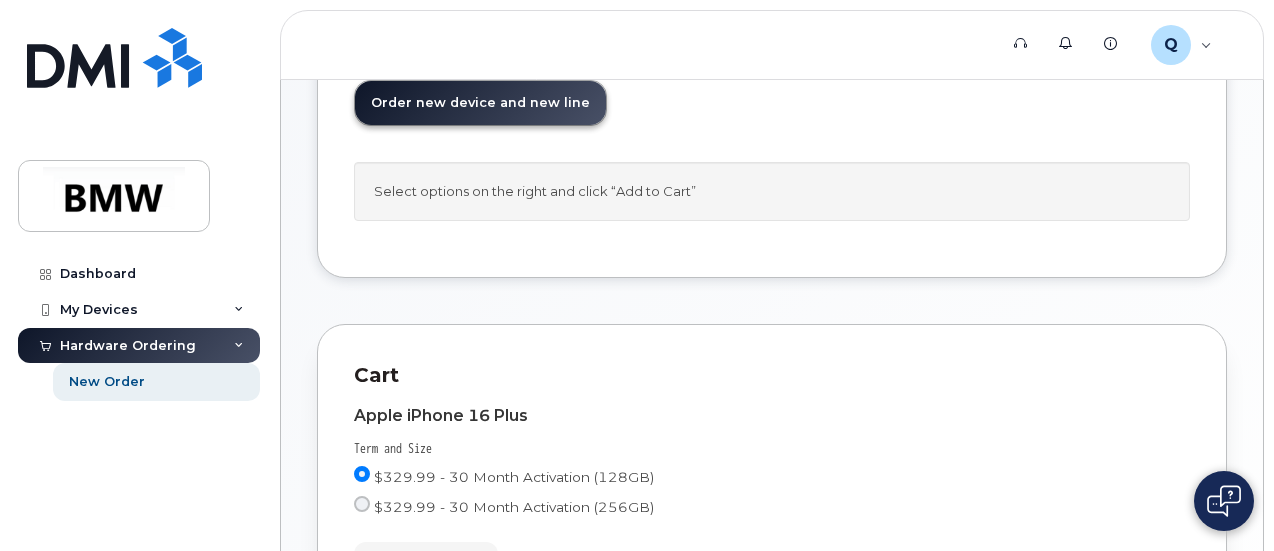 scroll, scrollTop: 162, scrollLeft: 0, axis: vertical 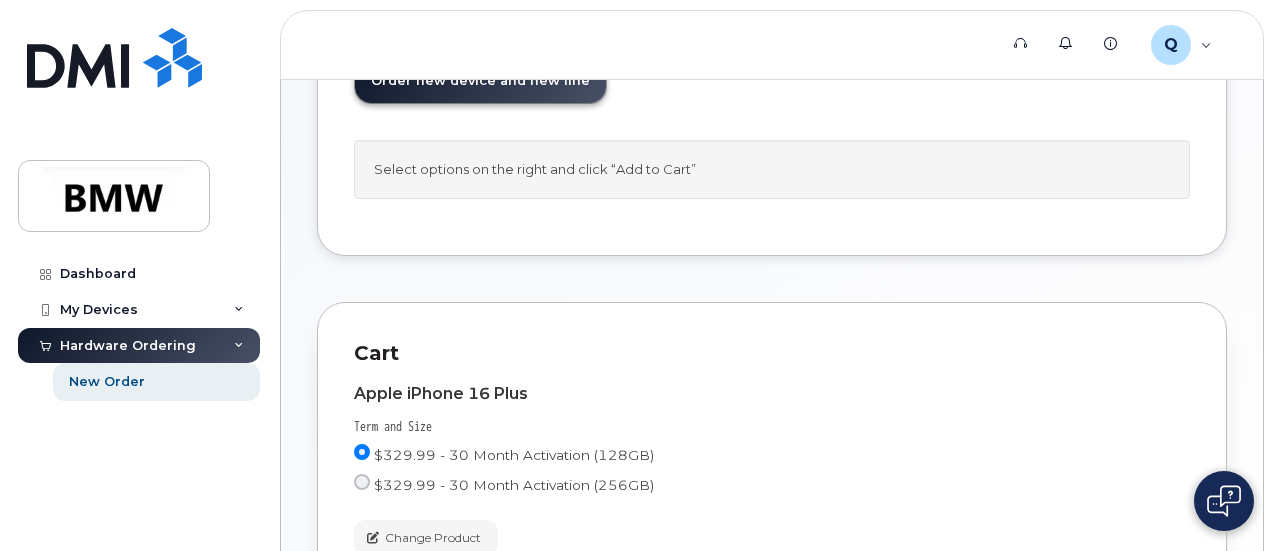 click on "Checkout" 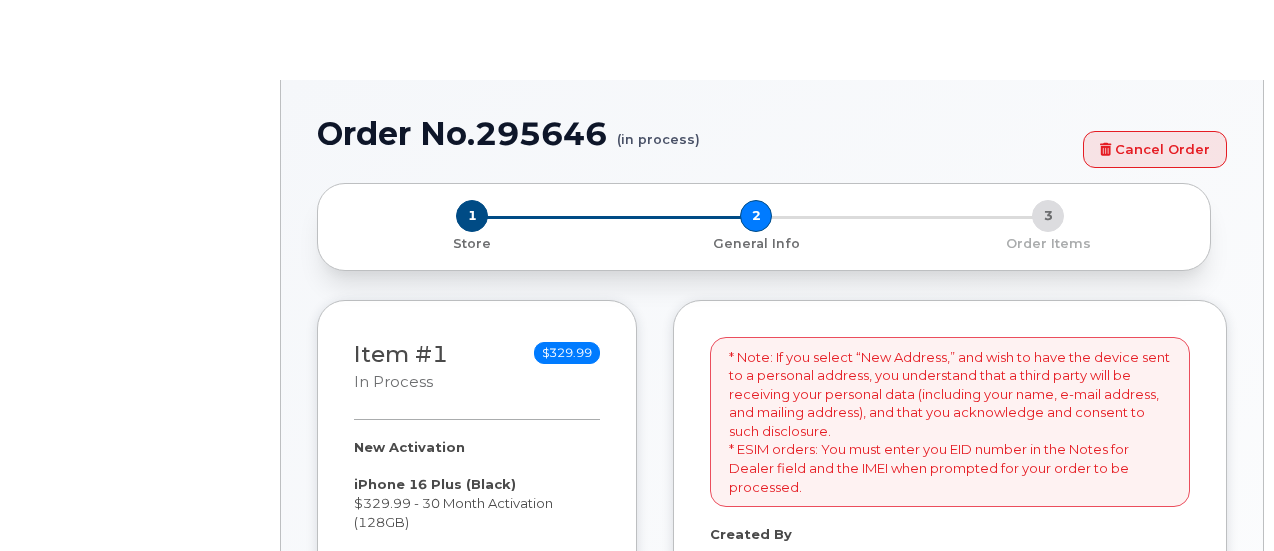 select 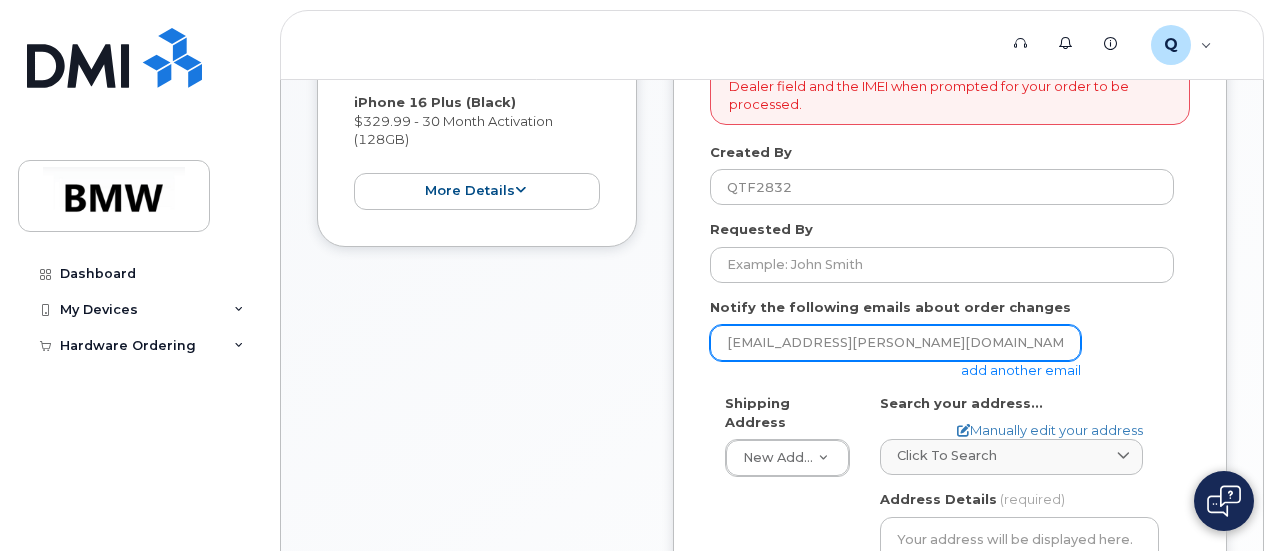 scroll, scrollTop: 500, scrollLeft: 0, axis: vertical 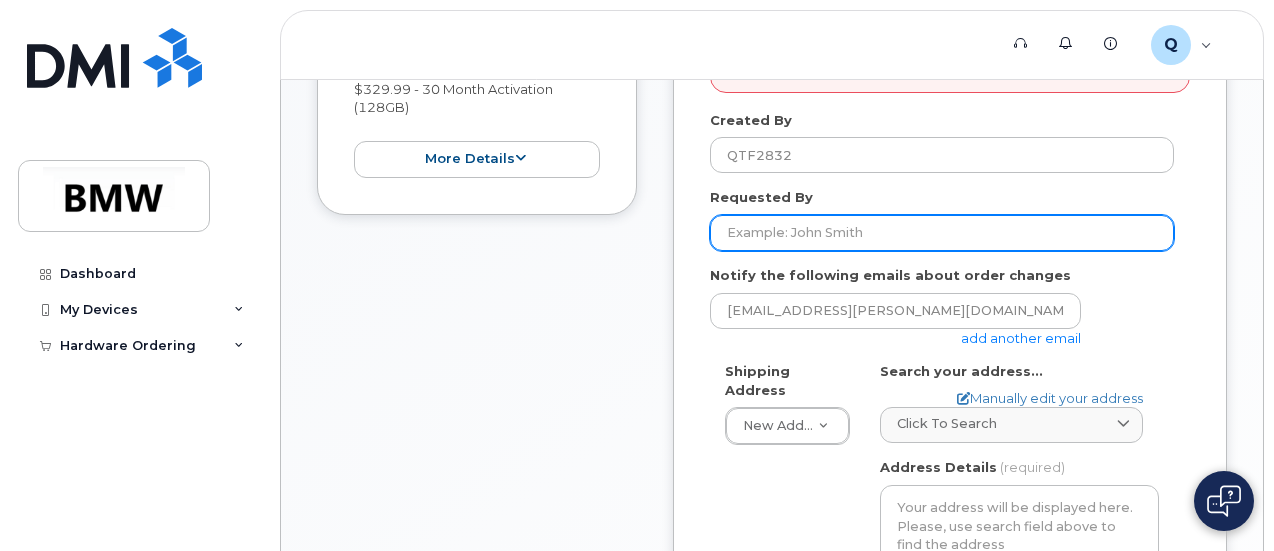 click on "Requested By" 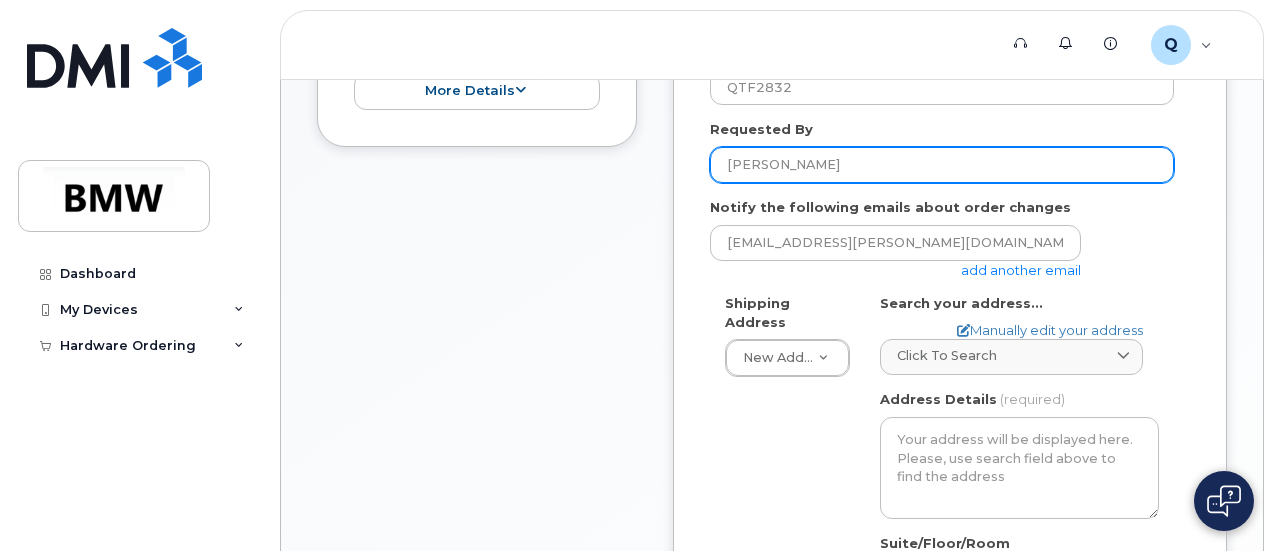 scroll, scrollTop: 600, scrollLeft: 0, axis: vertical 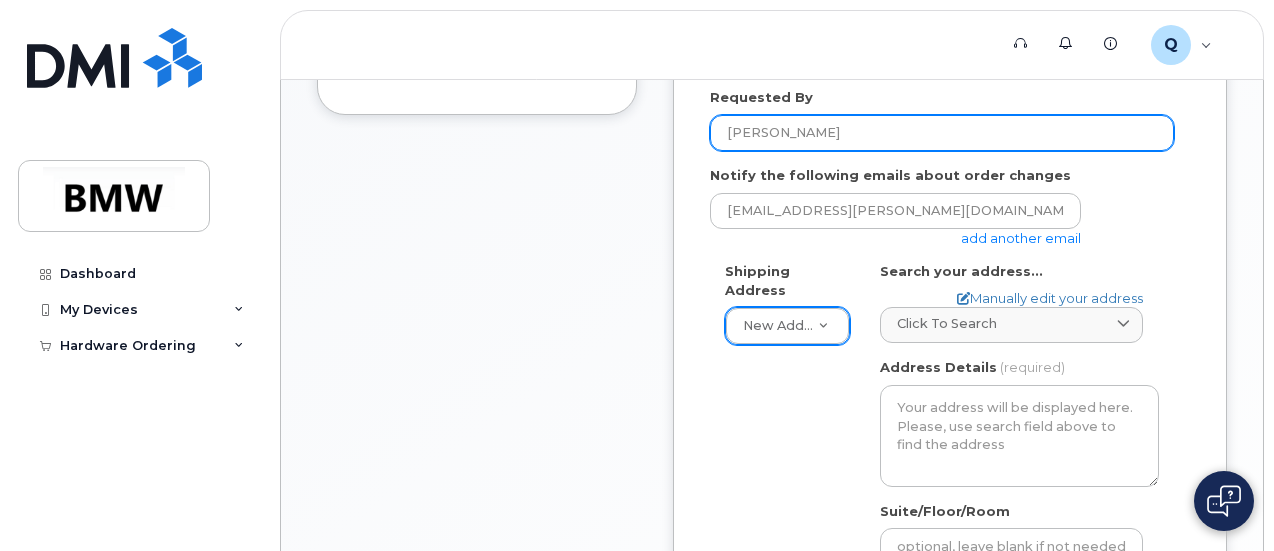 type on "Austin Sweatt" 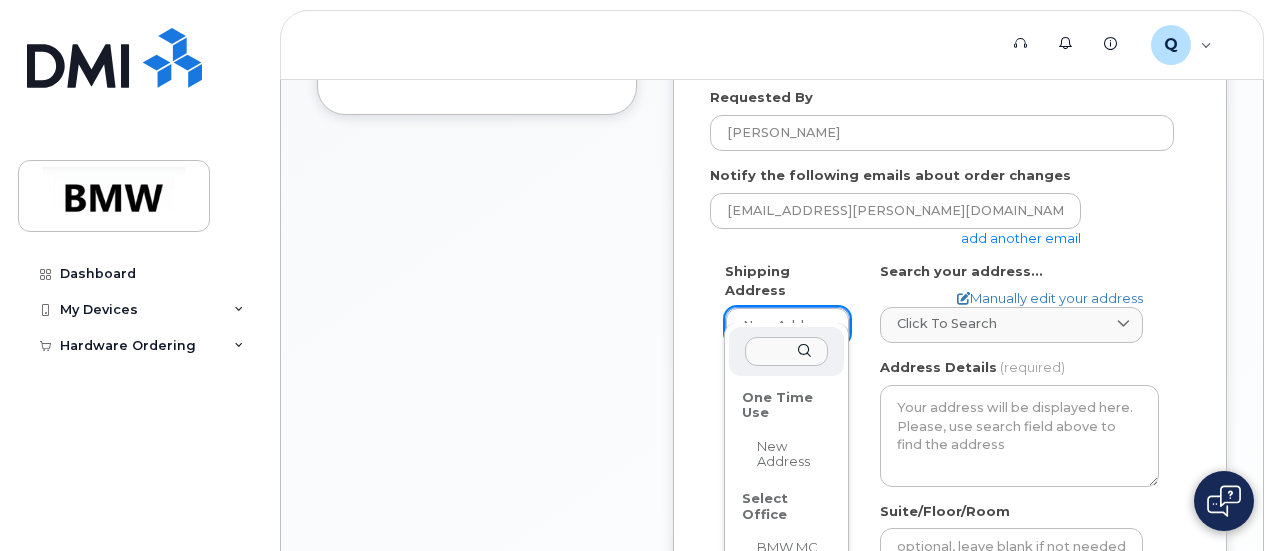 scroll, scrollTop: 800, scrollLeft: 0, axis: vertical 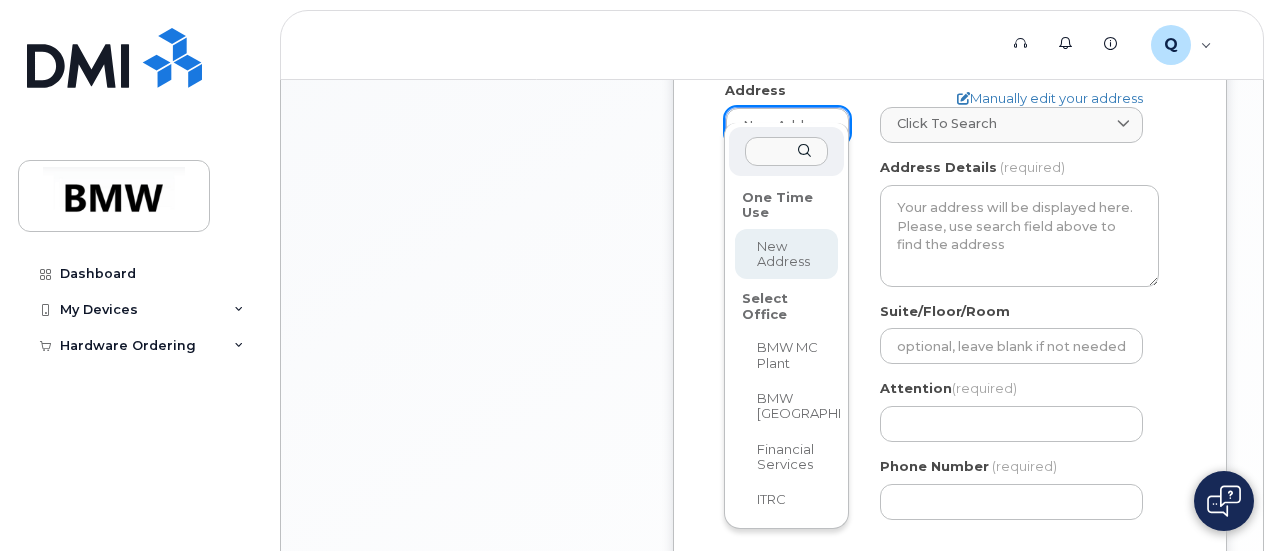 select 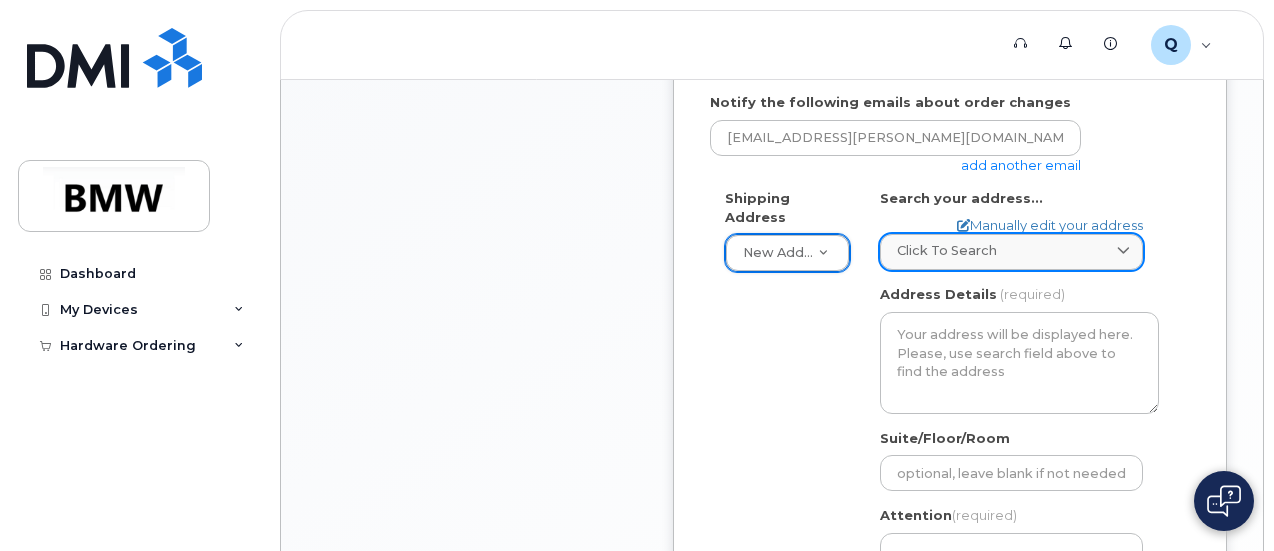 scroll, scrollTop: 600, scrollLeft: 0, axis: vertical 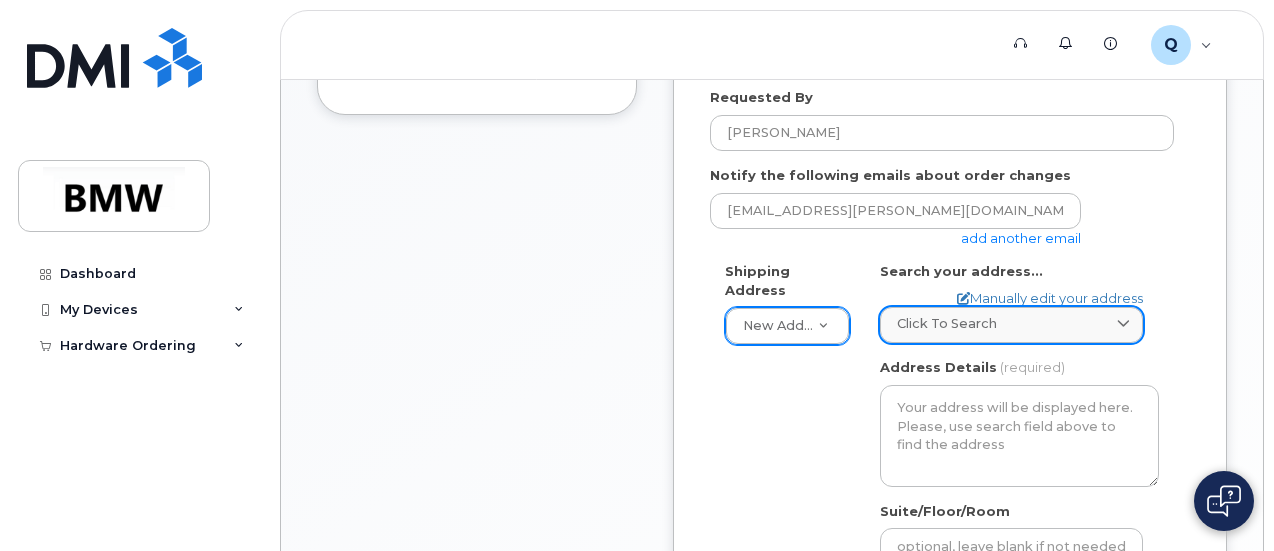 click on "Click to search" 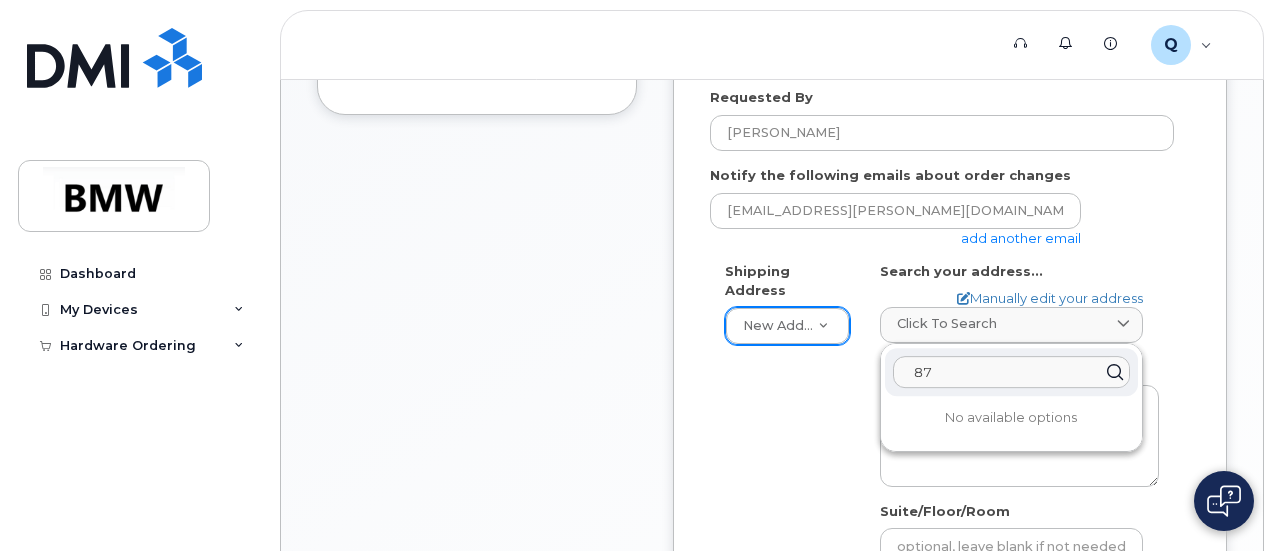 type on "8" 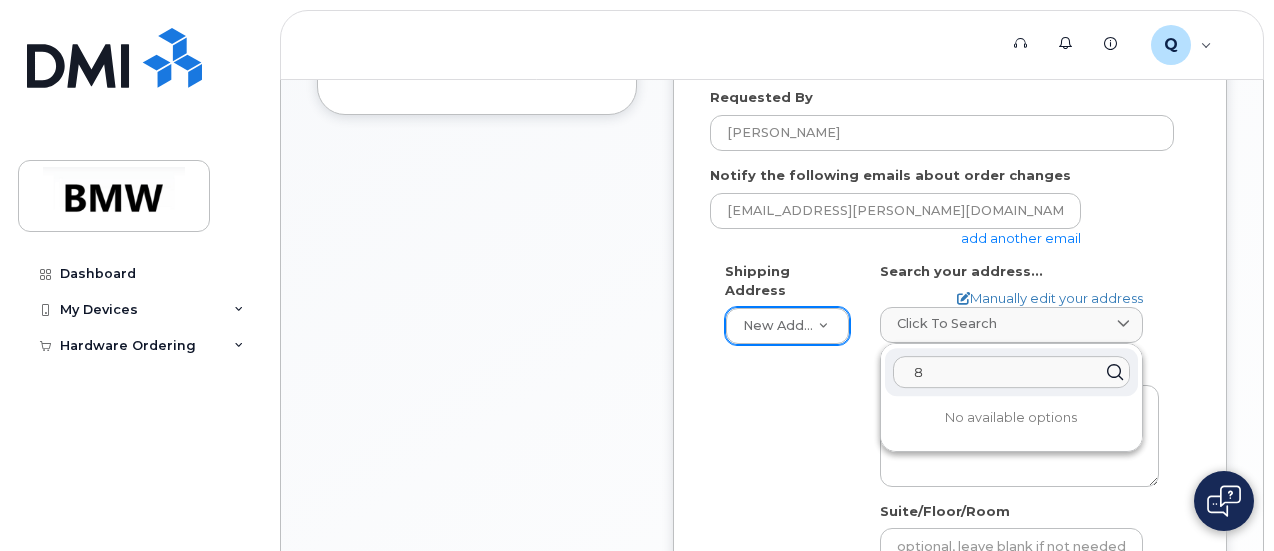 type 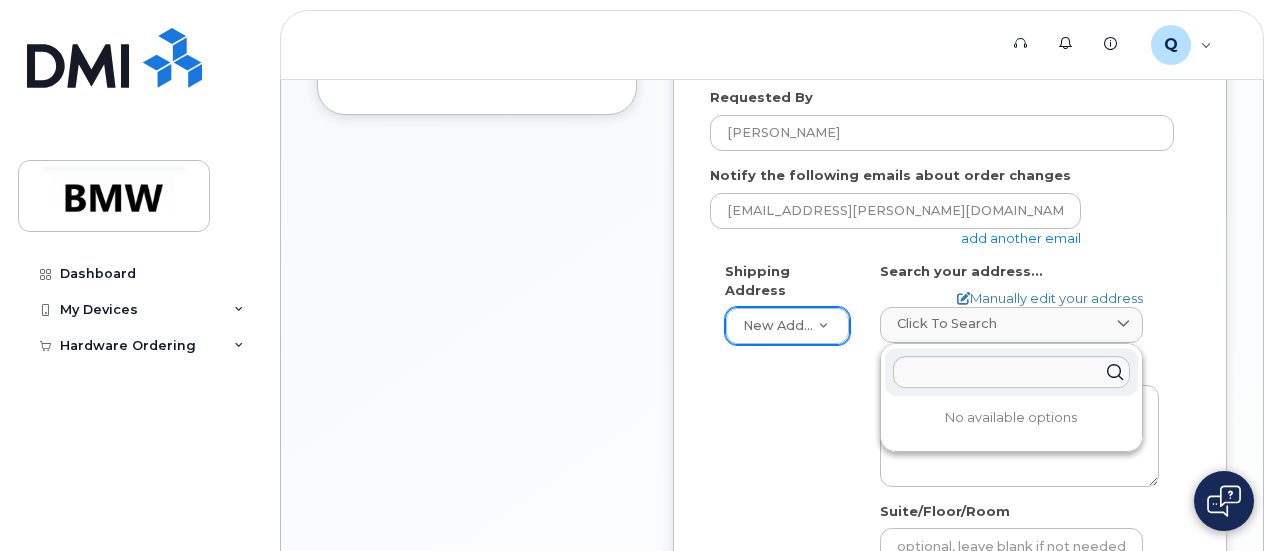 click on "Shipping Address
New Address     New Address BMW MC Plant BMW North America Financial Services ITRC
AB
Search your address...
Manually edit your address
Click to search No available options
Address Line
(required)
Lookup your address
State
(required)
Alabama
Alaska
American Samoa
Arizona
Arkansas
California
Colorado
Connecticut
Delaware
District of Columbia
Florida
Georgia
Guam
Hawaii
Idaho
Illinois
Indiana
Iowa
Kansas
Kentucky
Louisiana
Maine
Maryland
Massachusetts
Michigan
Minnesota
Mississippi
Missouri
Montana
Nebraska
Nevada
New Hampshire
New Jersey
New Mexico
New York
North Carolina
North Dakota
Ohio
Oklahoma
Oregon
Pennsylvania
Puerto Rico
Rhode Island
South Carolina
South Dakota
Tennessee
Texas
Utah
Vermont
Virginia
Virgin Islands
Washington
West Virginia
Wisconsin
Wyoming
City
(required)
AB, USA" 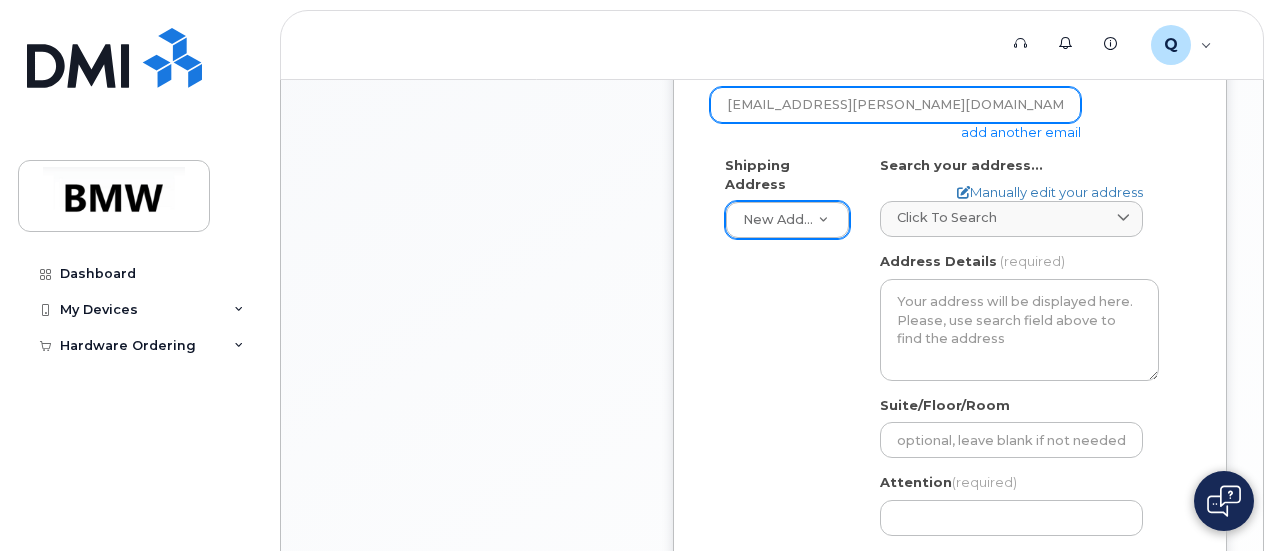scroll, scrollTop: 600, scrollLeft: 0, axis: vertical 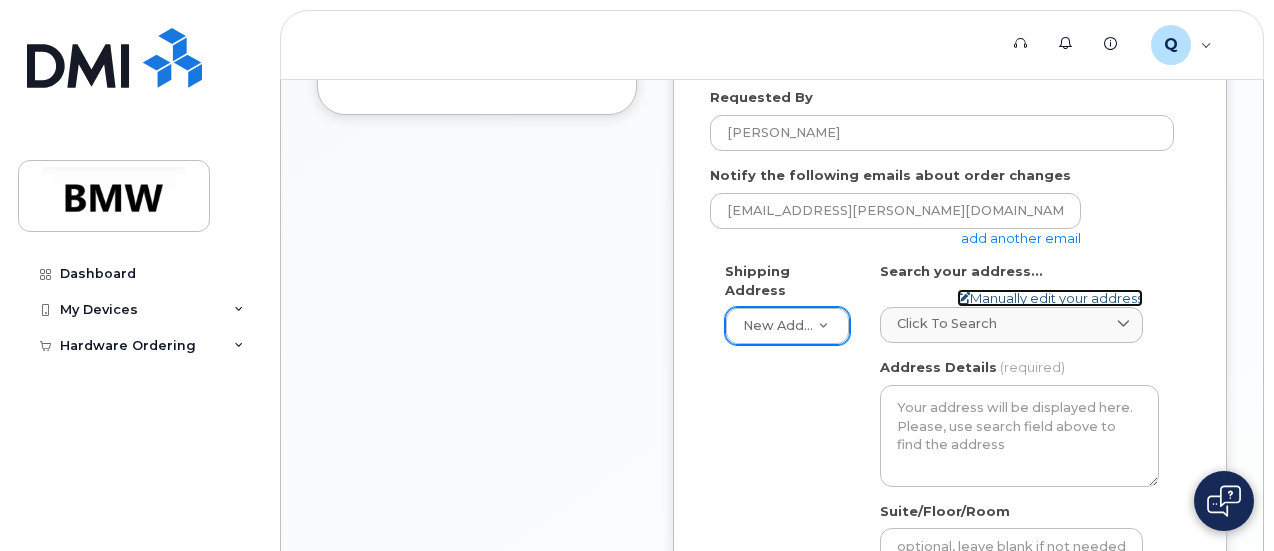 click on "Manually edit your address" 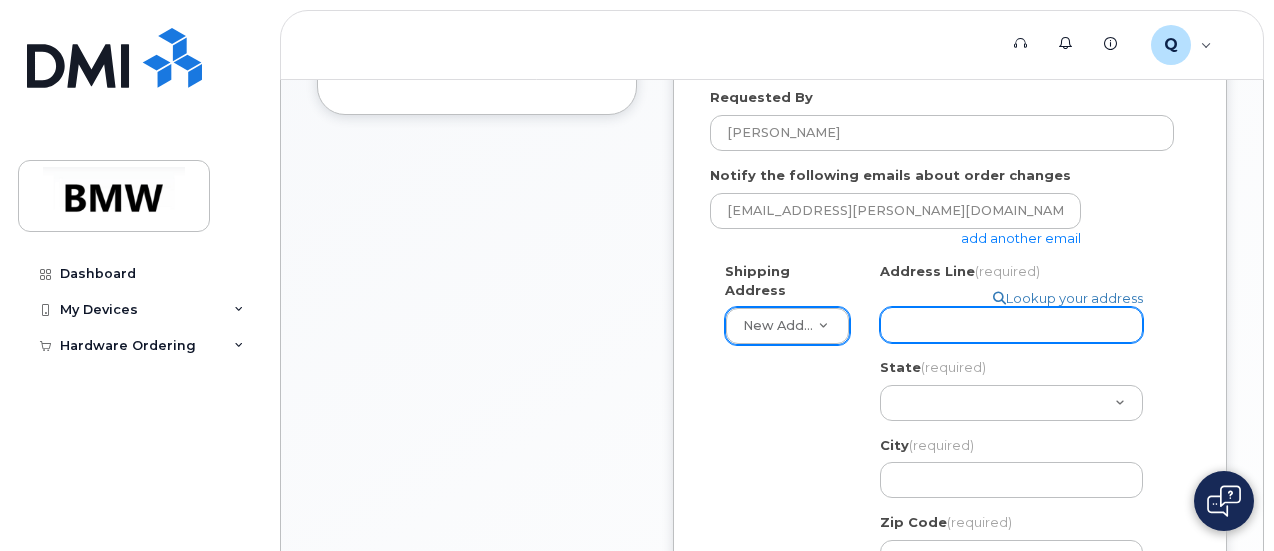 click on "Address Line
(required)" 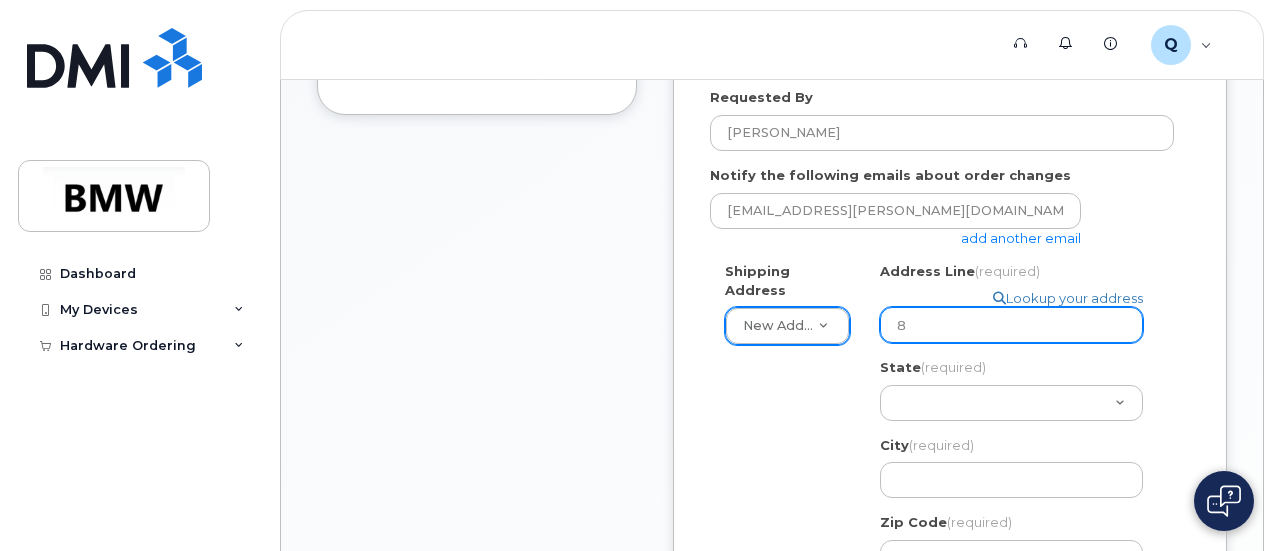 select 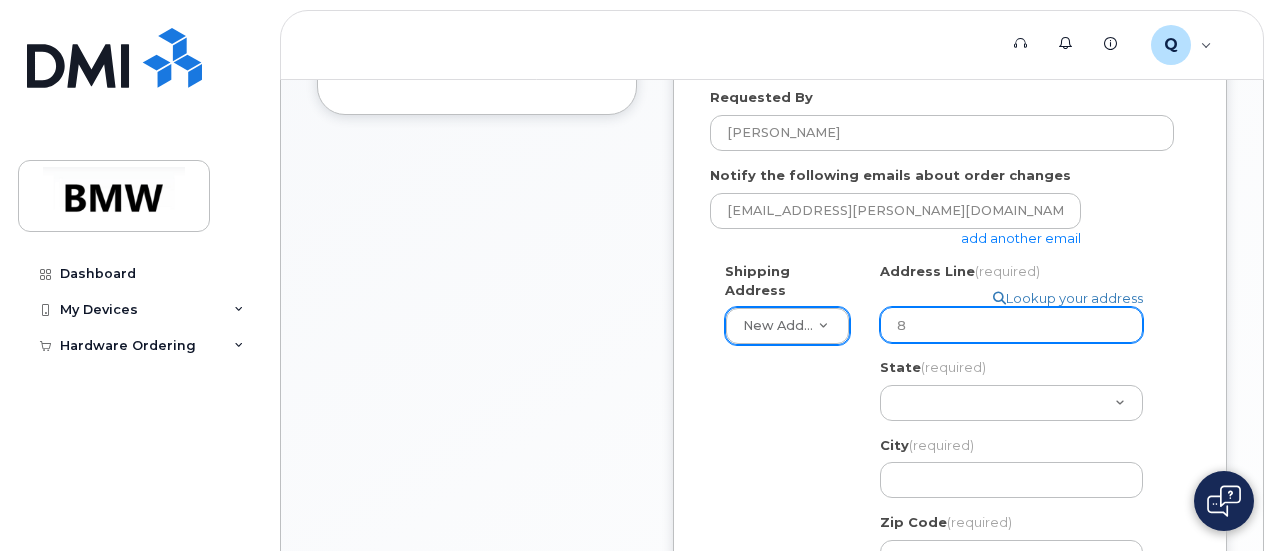 type on "87" 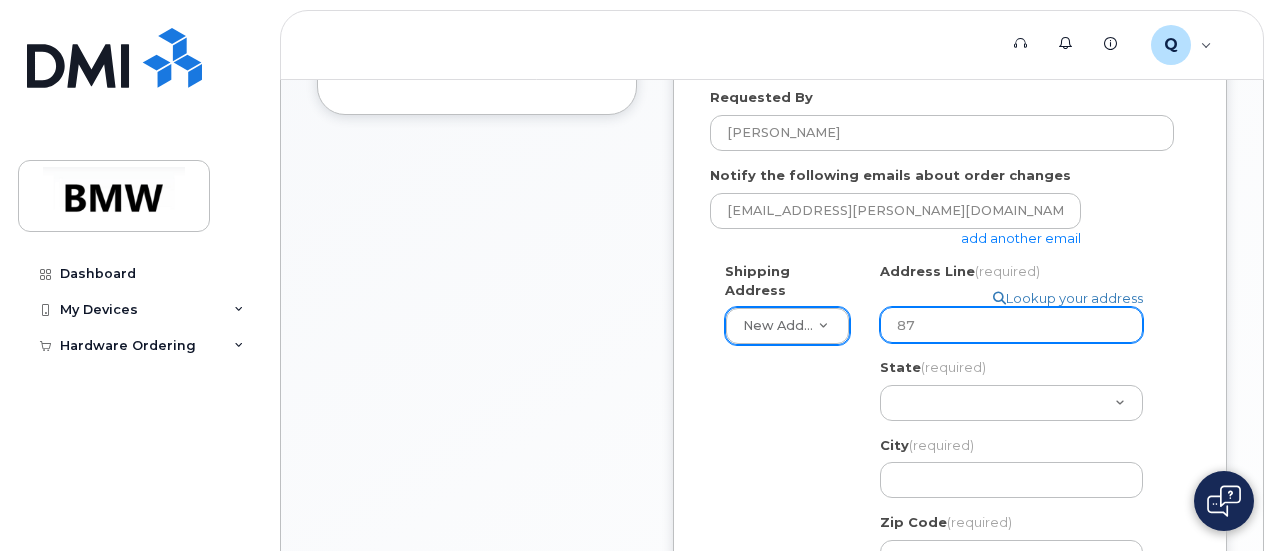 select 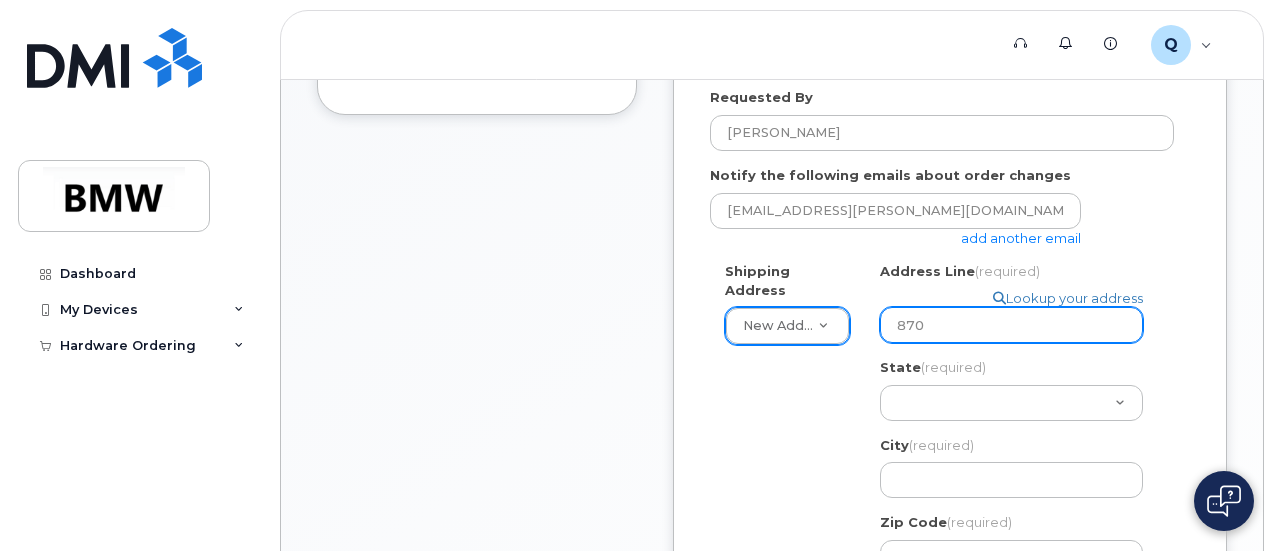select 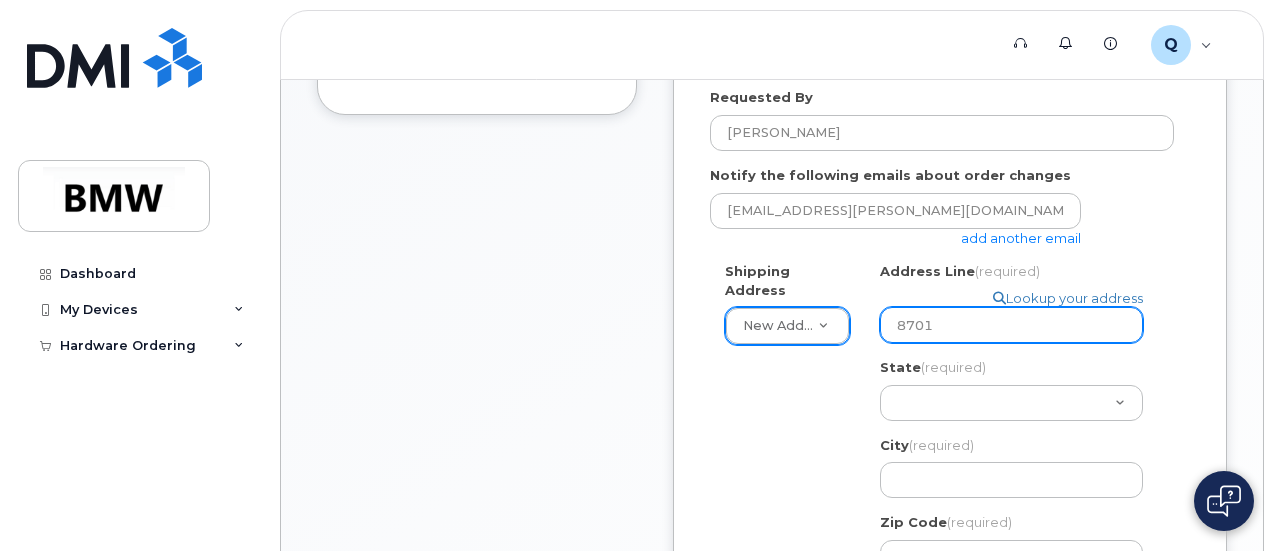 type on "8701" 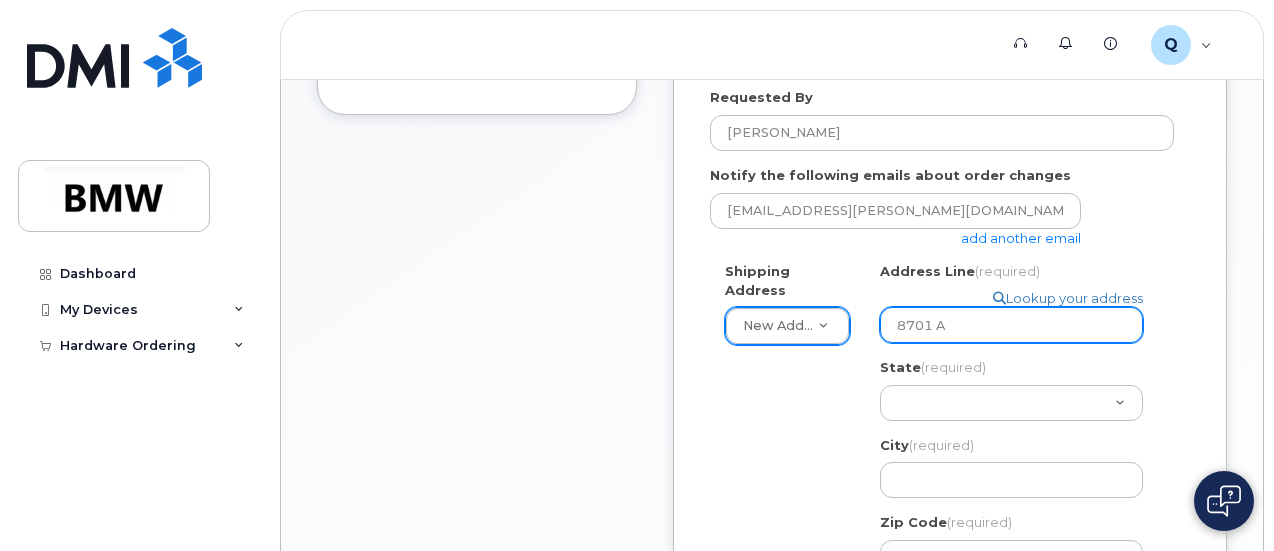 select 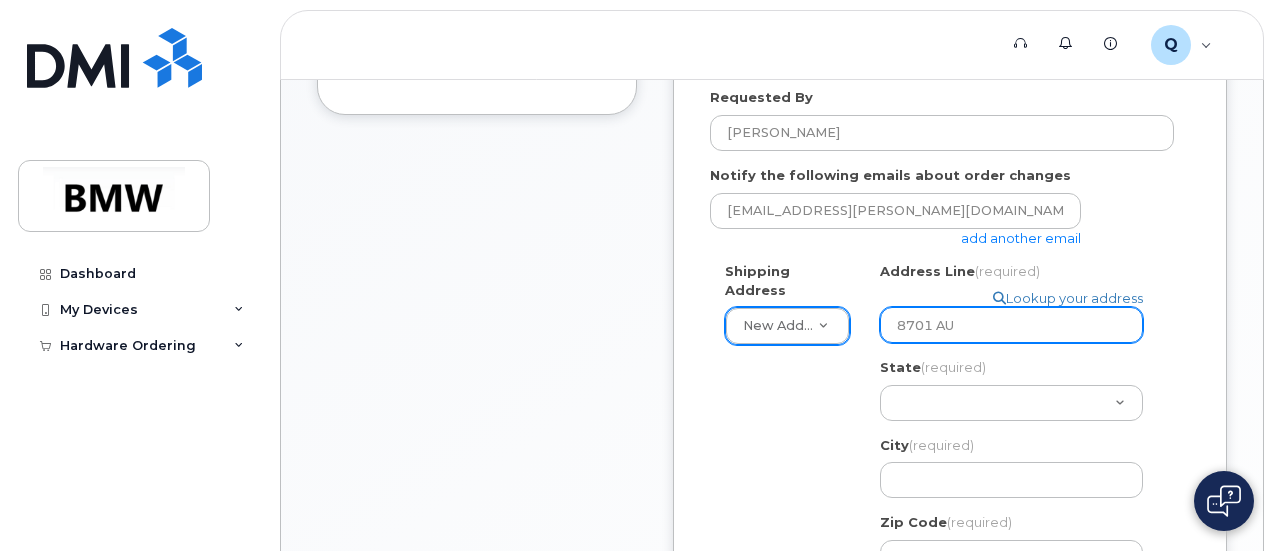 select 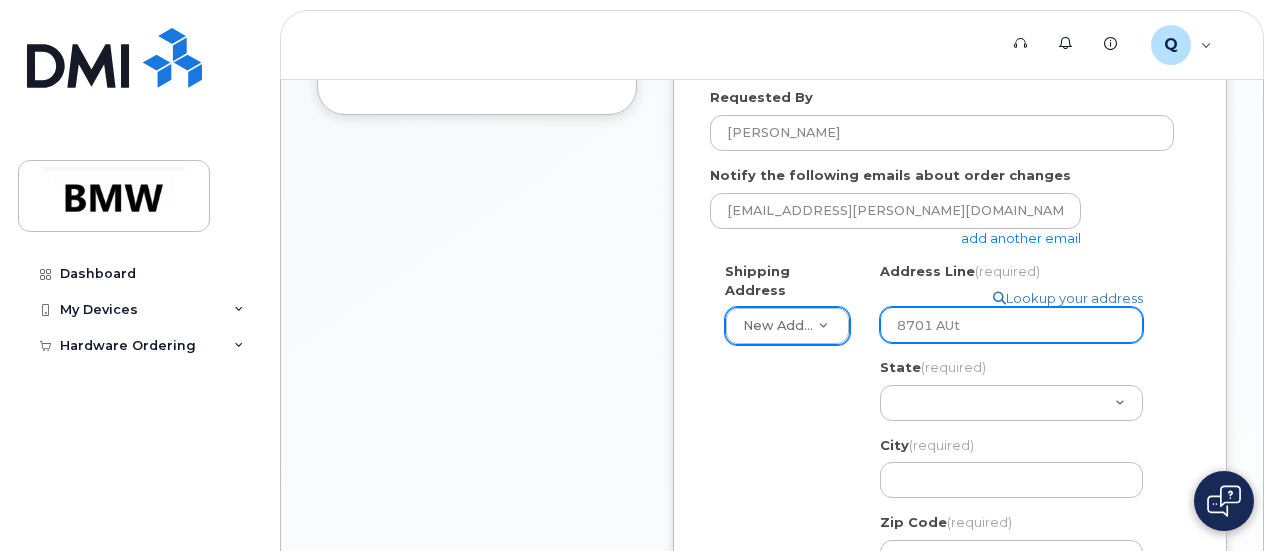select 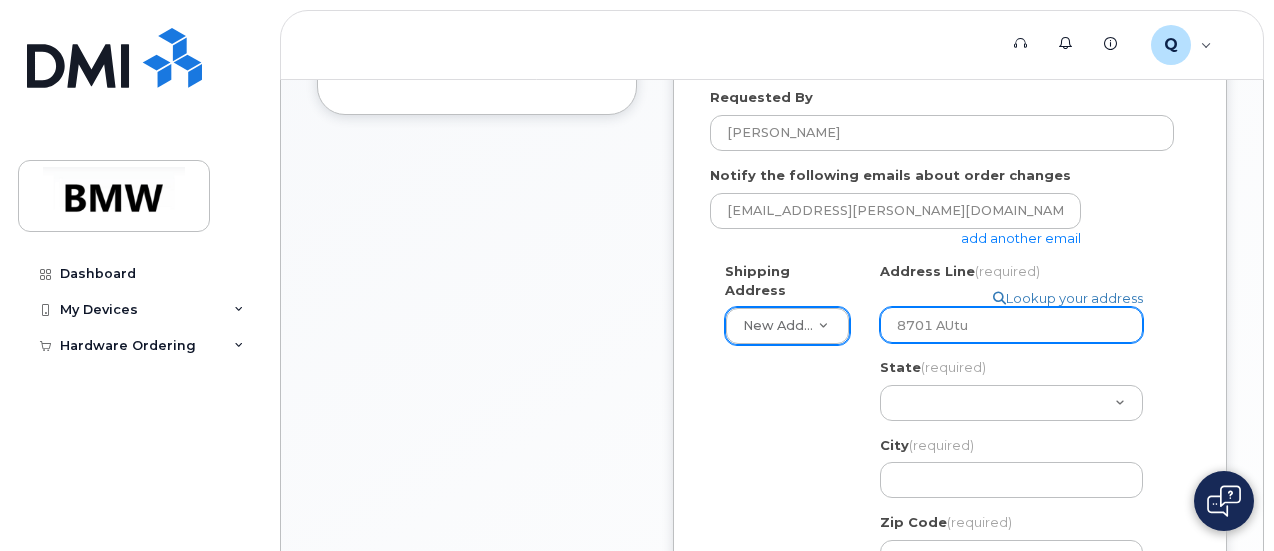 select 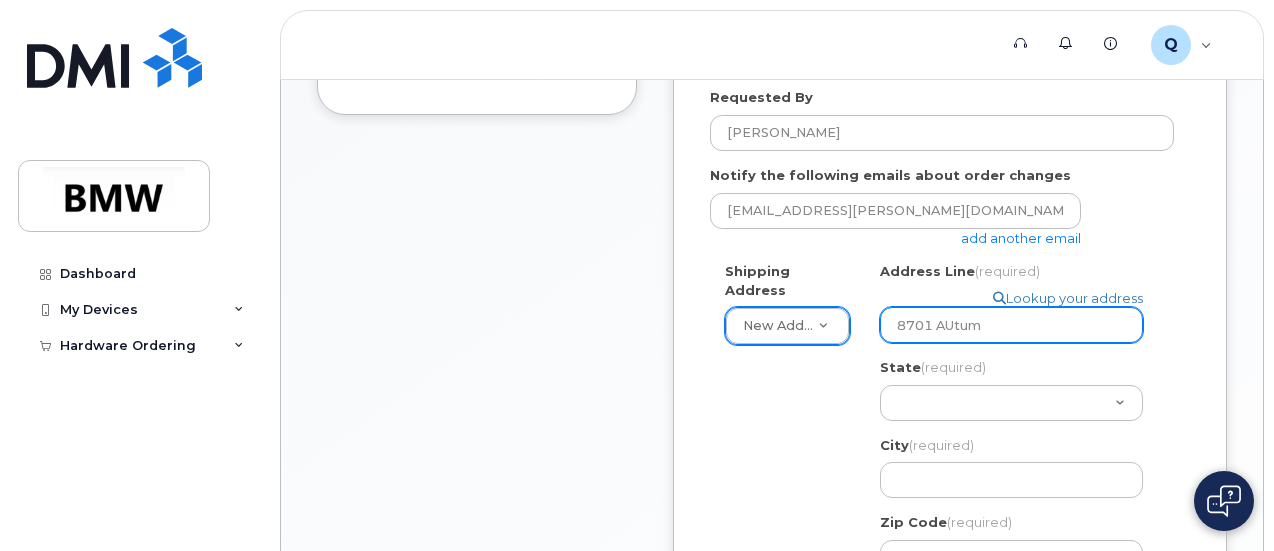 select 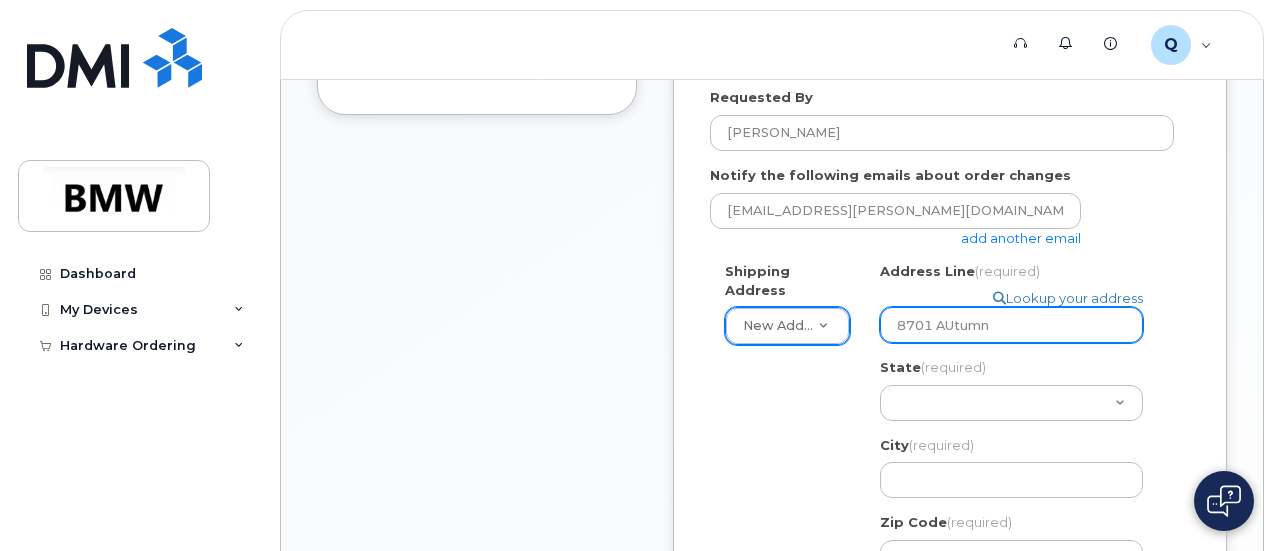 type on "8701 AUtumn" 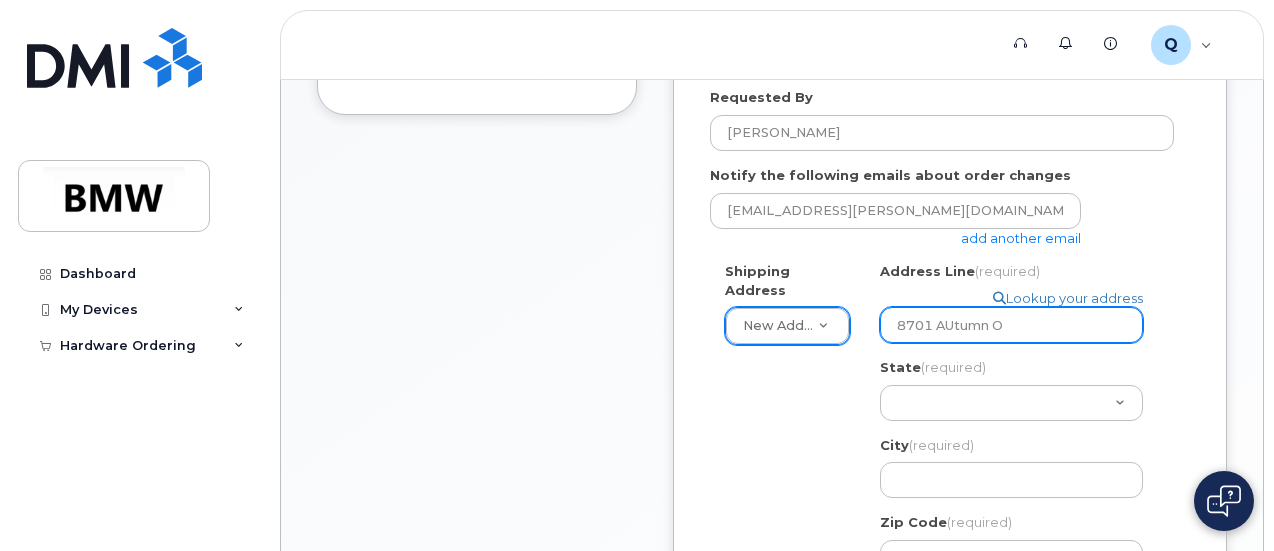 select 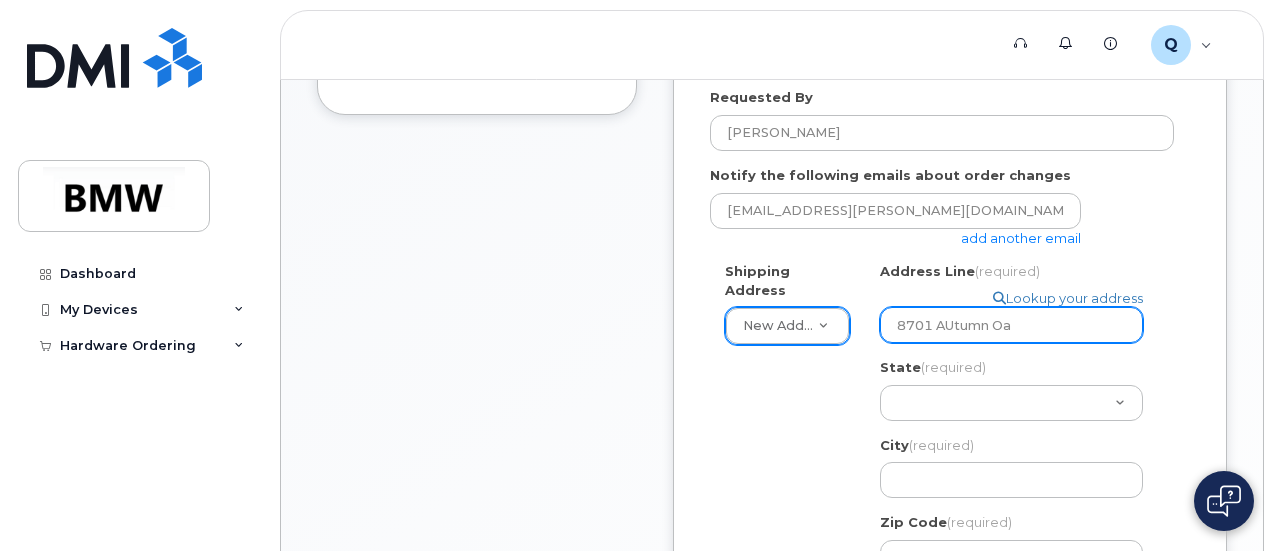 select 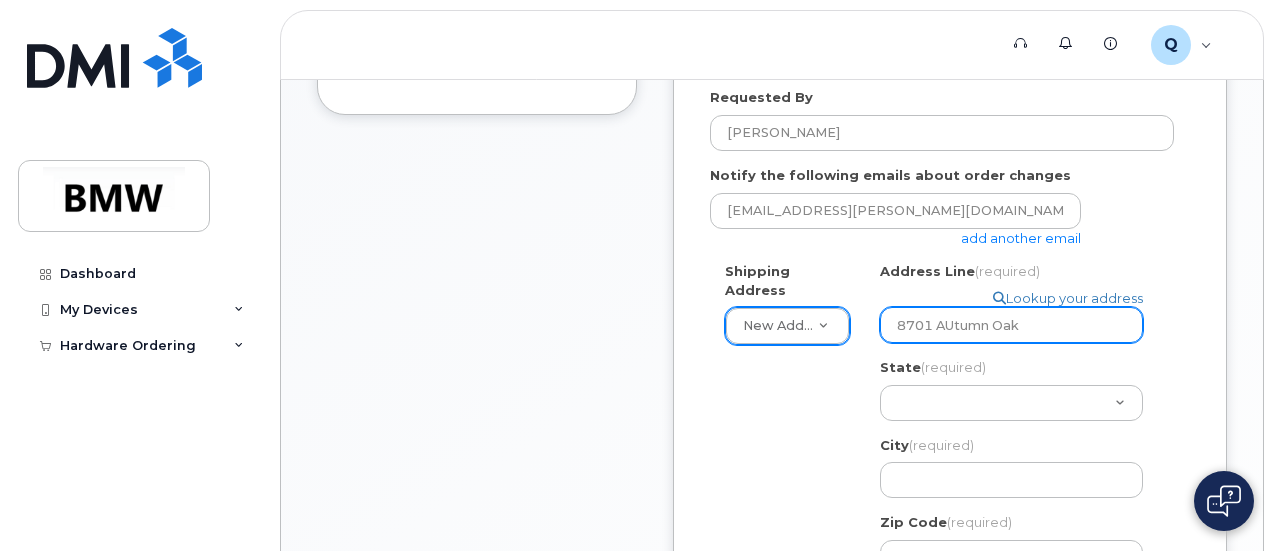 select 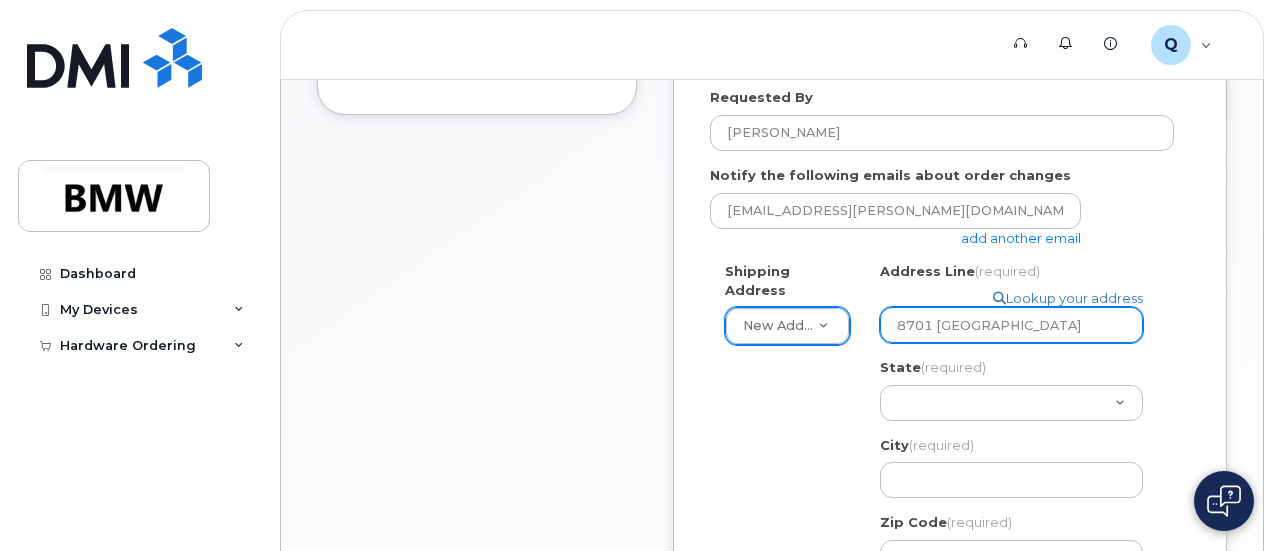 type on "8701 AUtumn Oaks" 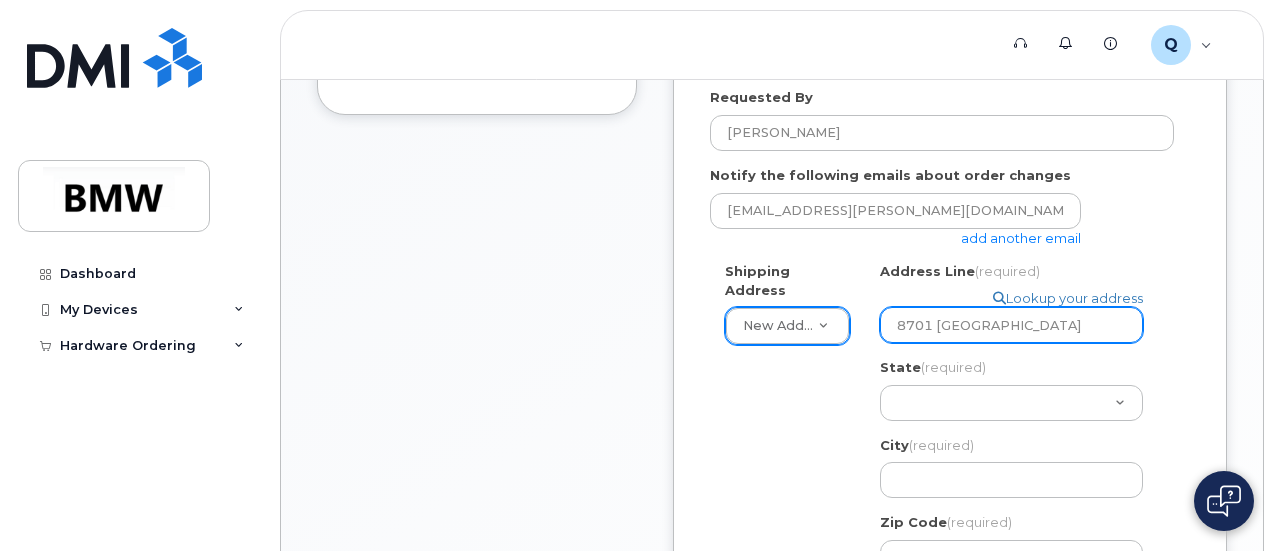 click on "8701 AUtumn Oaks" 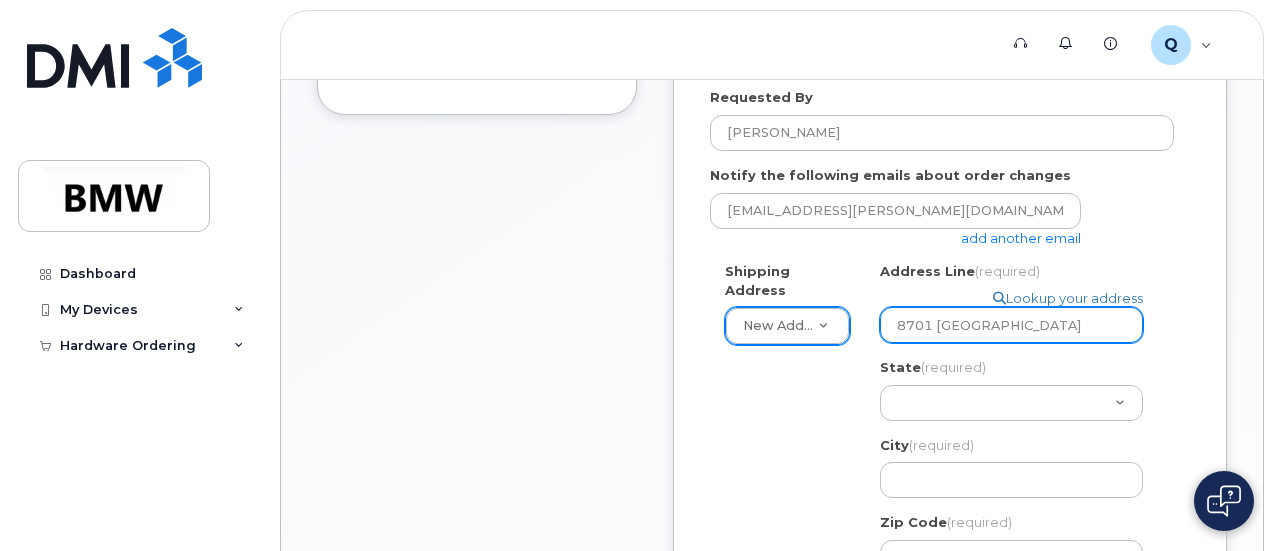 select 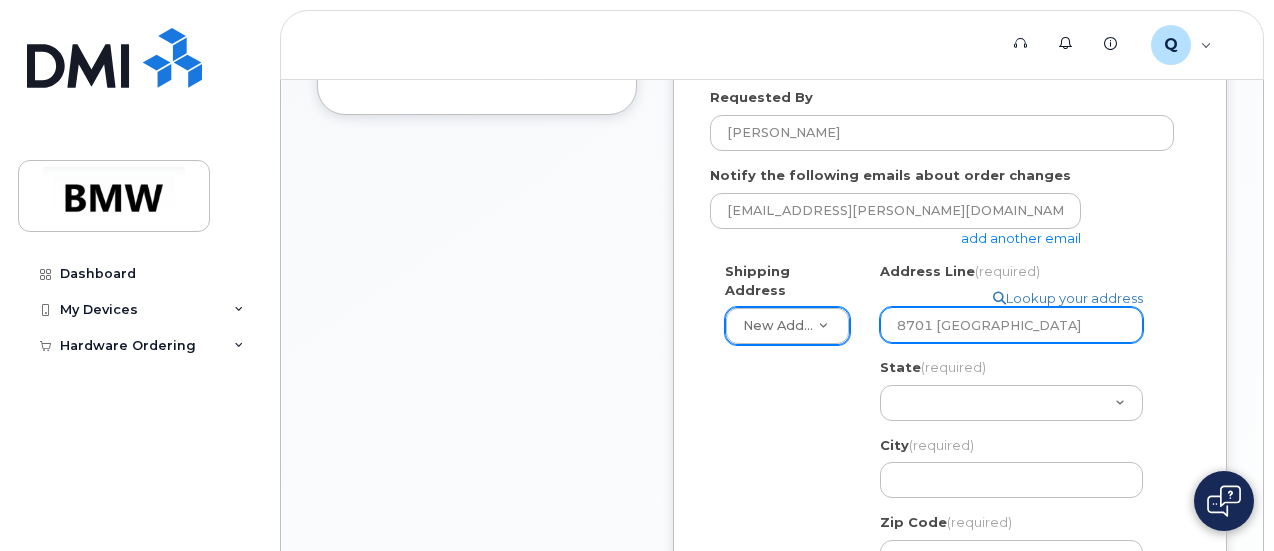 type on "8701 Atumn Oaks" 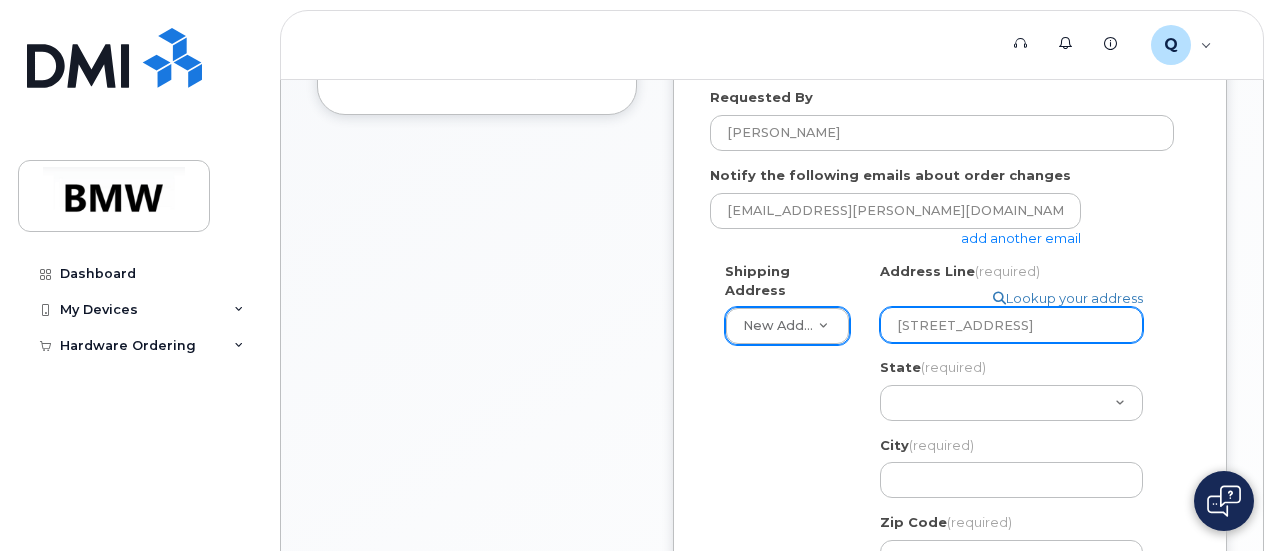select 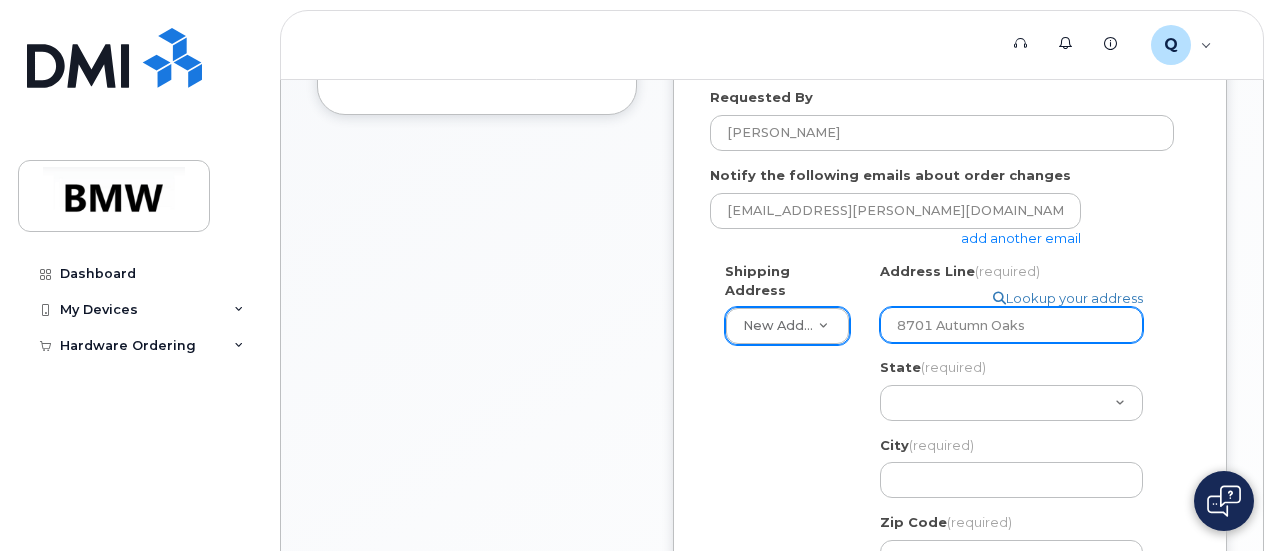 click on "8701 Autumn Oaks" 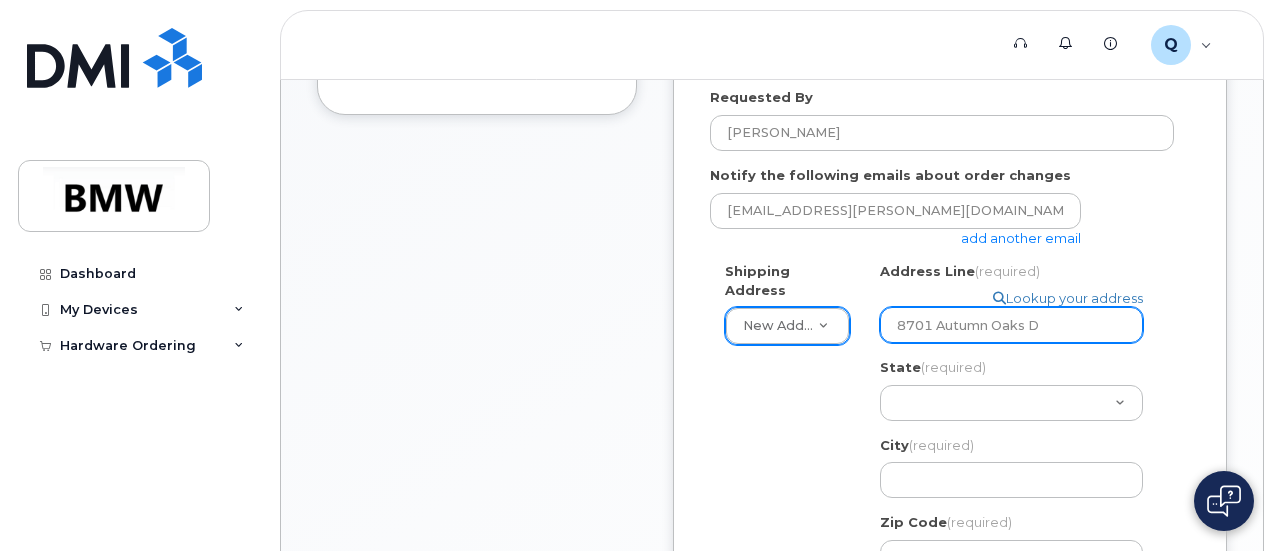 select 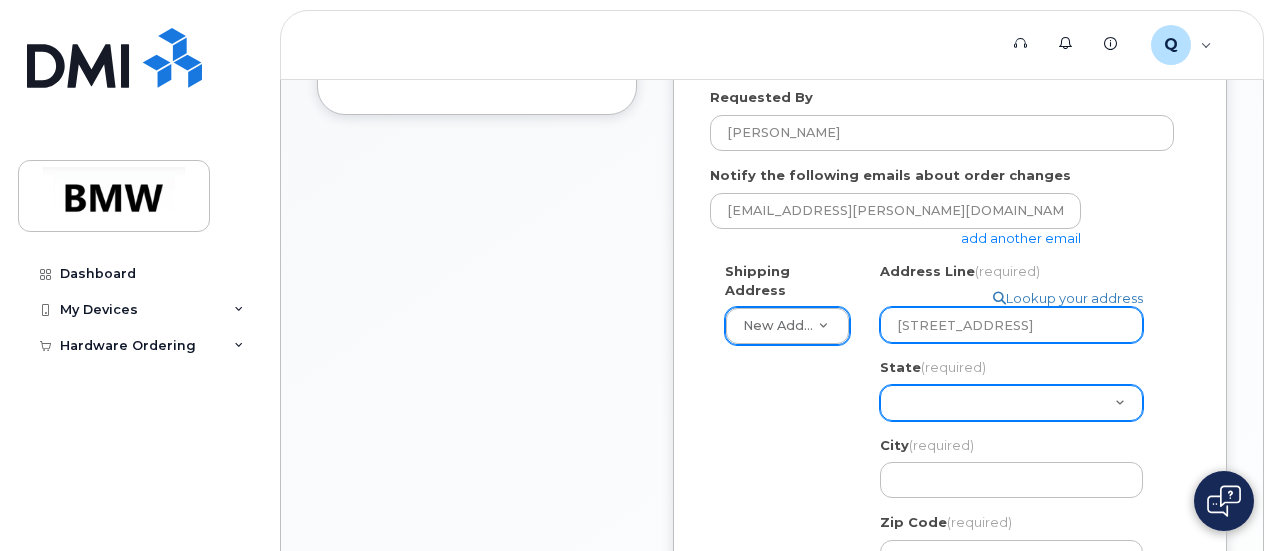 type on "8701 Autumn Oaks Dr" 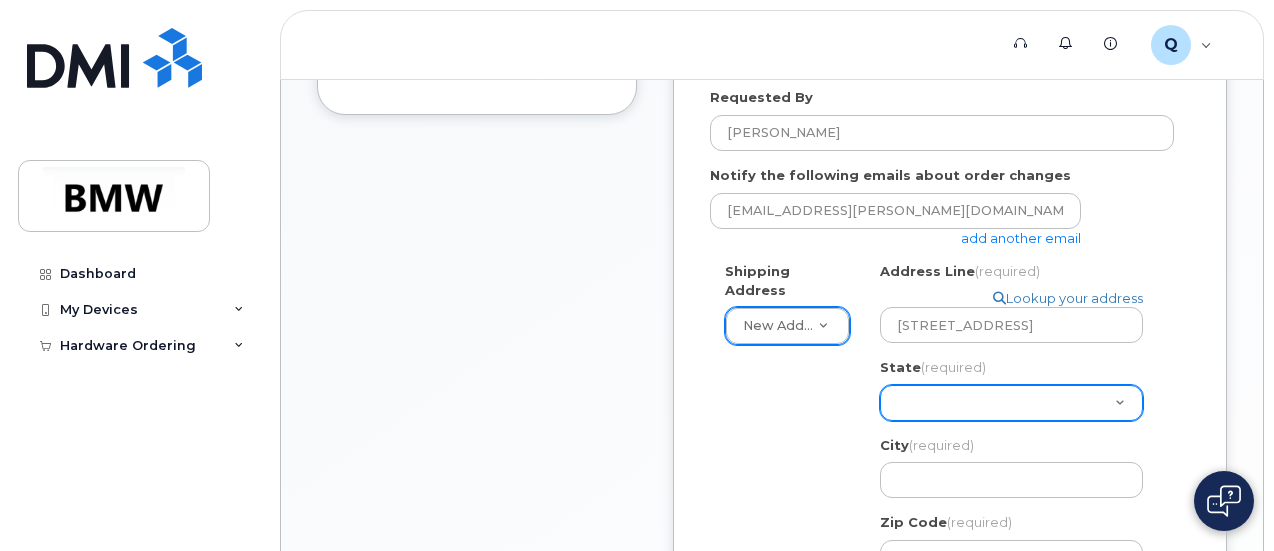 click on "Alabama
Alaska
American Samoa
Arizona
Arkansas
California
Colorado
Connecticut
Delaware
District of Columbia
Florida
Georgia
Guam
Hawaii
Idaho
Illinois
Indiana
Iowa
Kansas
Kentucky
Louisiana
Maine
Maryland
Massachusetts
Michigan
Minnesota
Mississippi
Missouri
Montana
Nebraska
Nevada
New Hampshire
New Jersey
New Mexico
New York
North Carolina
North Dakota
Ohio
Oklahoma
Oregon
Pennsylvania
Puerto Rico
Rhode Island
South Carolina
South Dakota
Tennessee
Texas
Utah
Vermont
Virginia
Virgin Islands
Washington
West Virginia
Wisconsin
Wyoming" 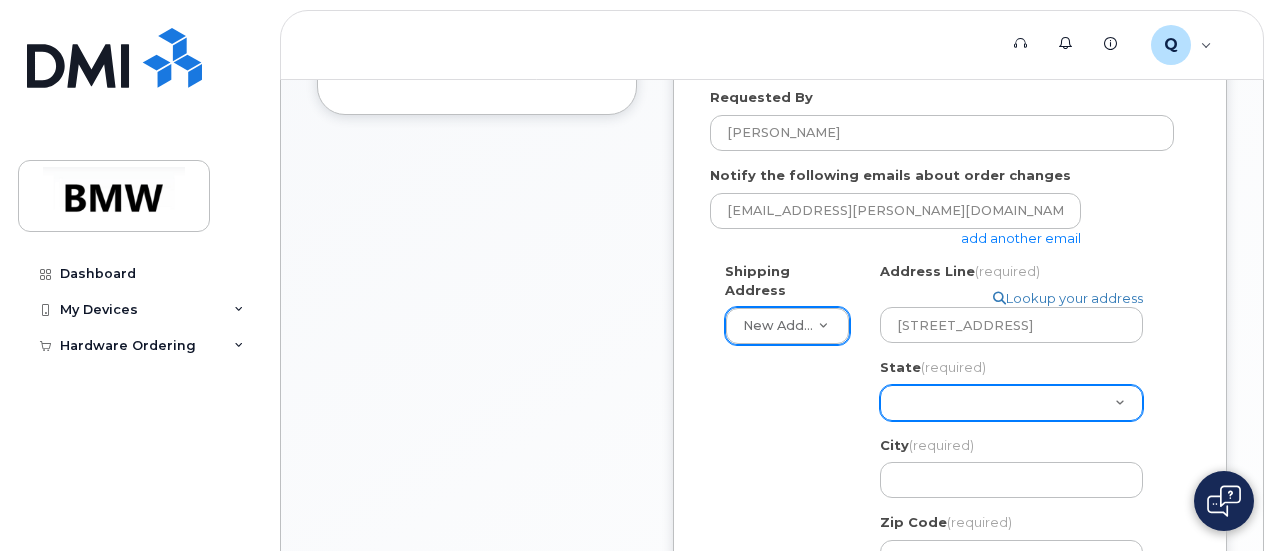select on "TX" 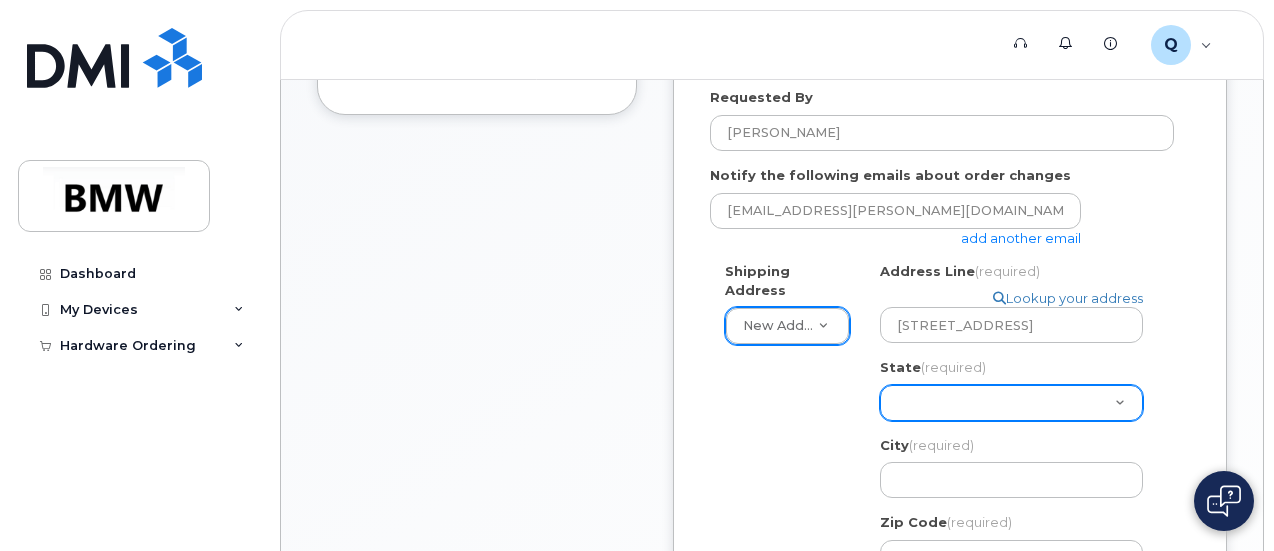 click on "Alabama
Alaska
American Samoa
Arizona
Arkansas
California
Colorado
Connecticut
Delaware
District of Columbia
Florida
Georgia
Guam
Hawaii
Idaho
Illinois
Indiana
Iowa
Kansas
Kentucky
Louisiana
Maine
Maryland
Massachusetts
Michigan
Minnesota
Mississippi
Missouri
Montana
Nebraska
Nevada
New Hampshire
New Jersey
New Mexico
New York
North Carolina
North Dakota
Ohio
Oklahoma
Oregon
Pennsylvania
Puerto Rico
Rhode Island
South Carolina
South Dakota
Tennessee
Texas
Utah
Vermont
Virginia
Virgin Islands
Washington
West Virginia
Wisconsin
Wyoming" 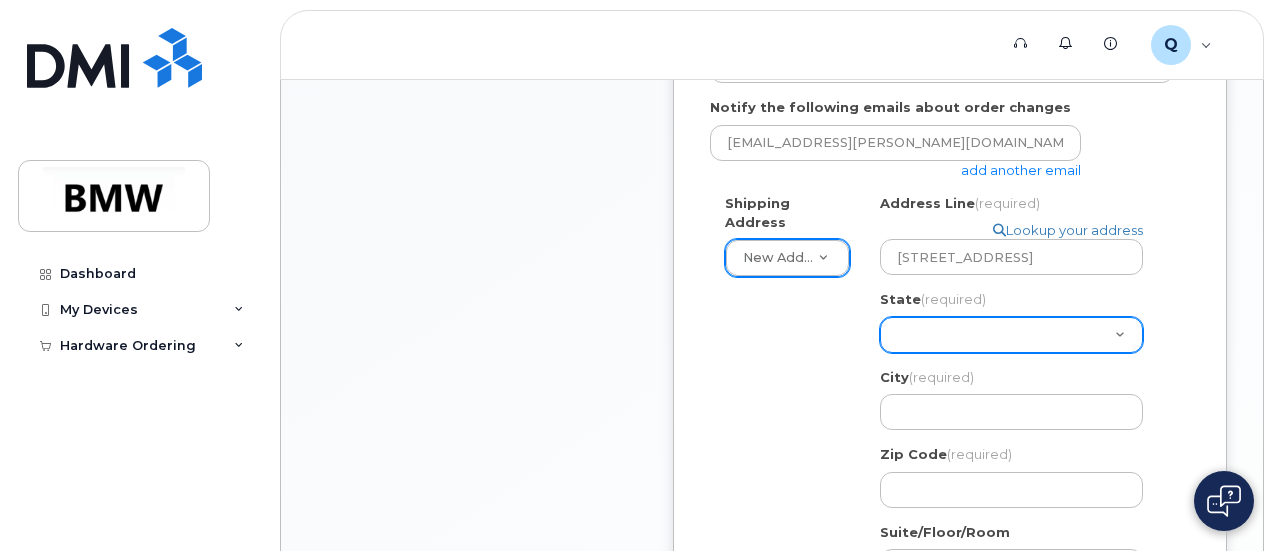 scroll, scrollTop: 700, scrollLeft: 0, axis: vertical 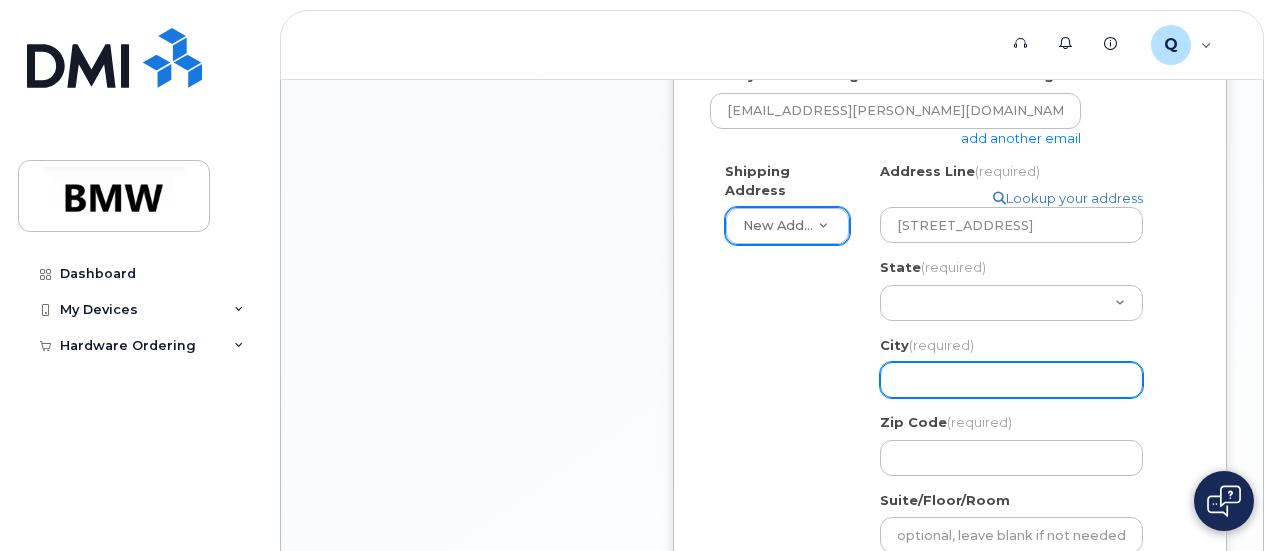 click on "City
(required)" 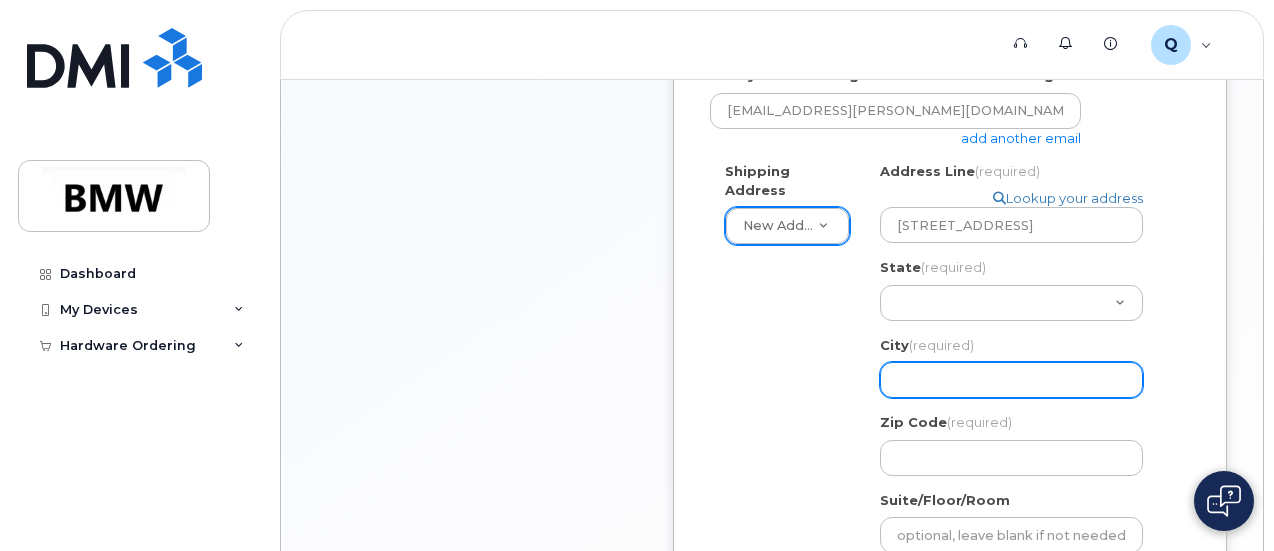 select 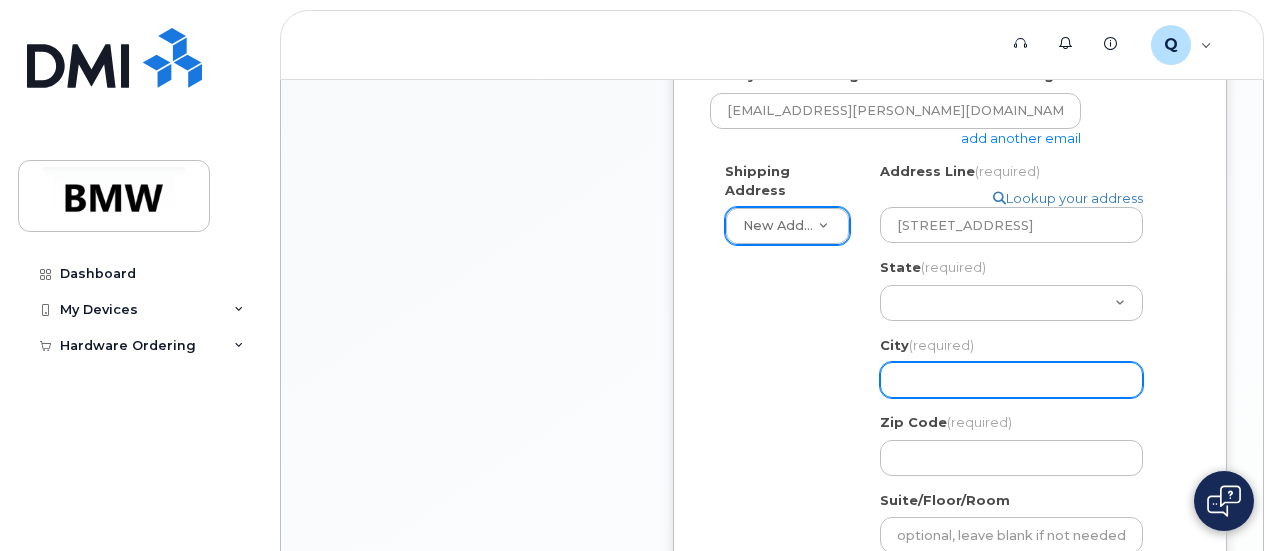type on "D" 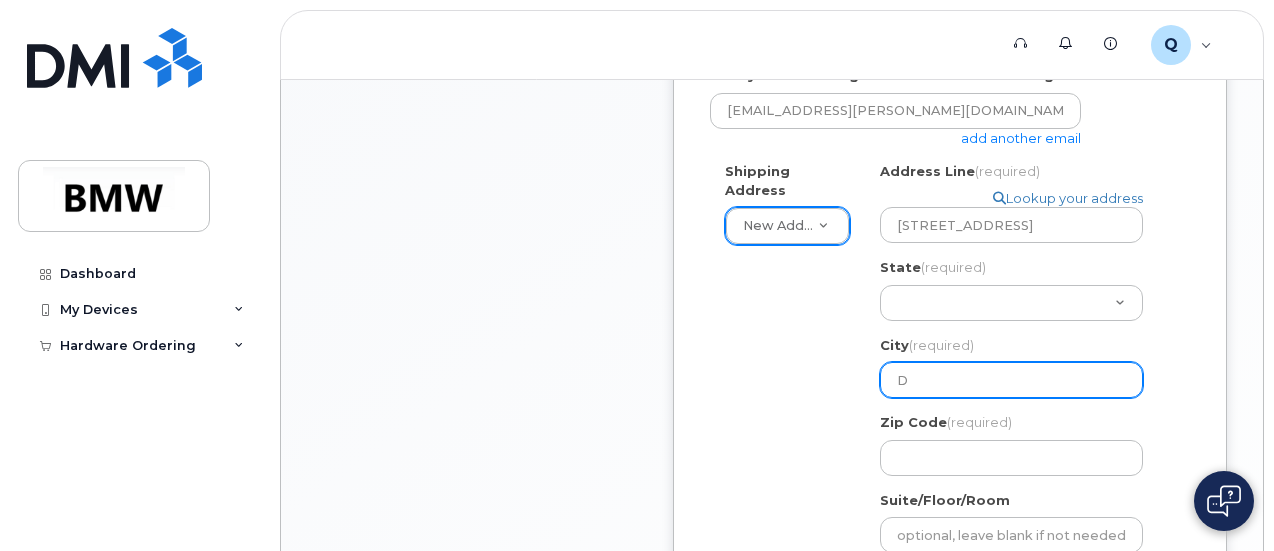 select 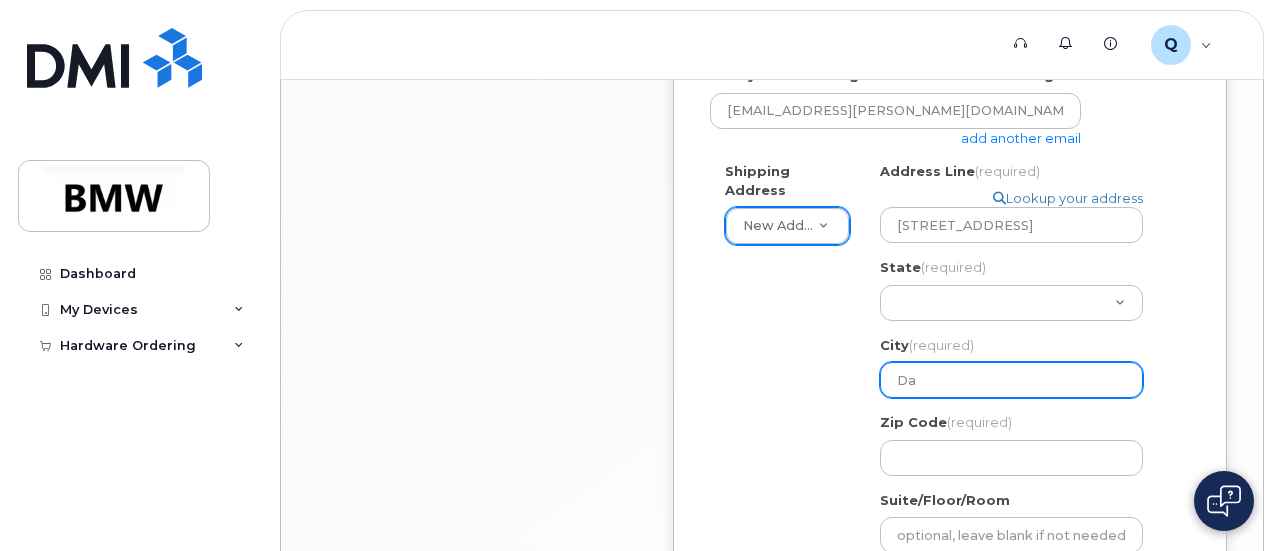 select 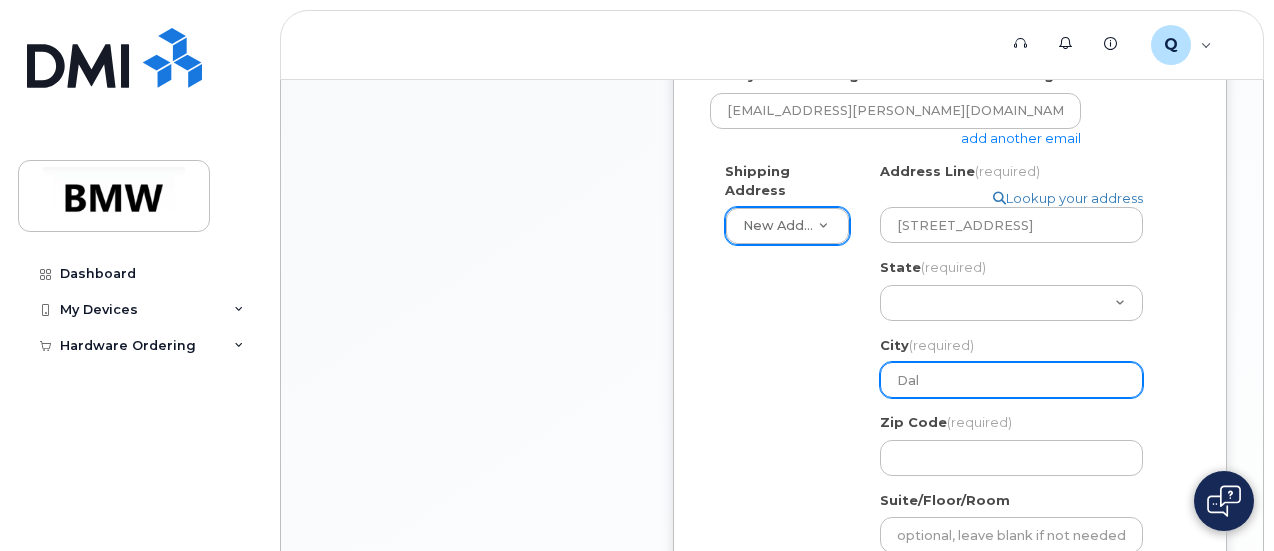 select 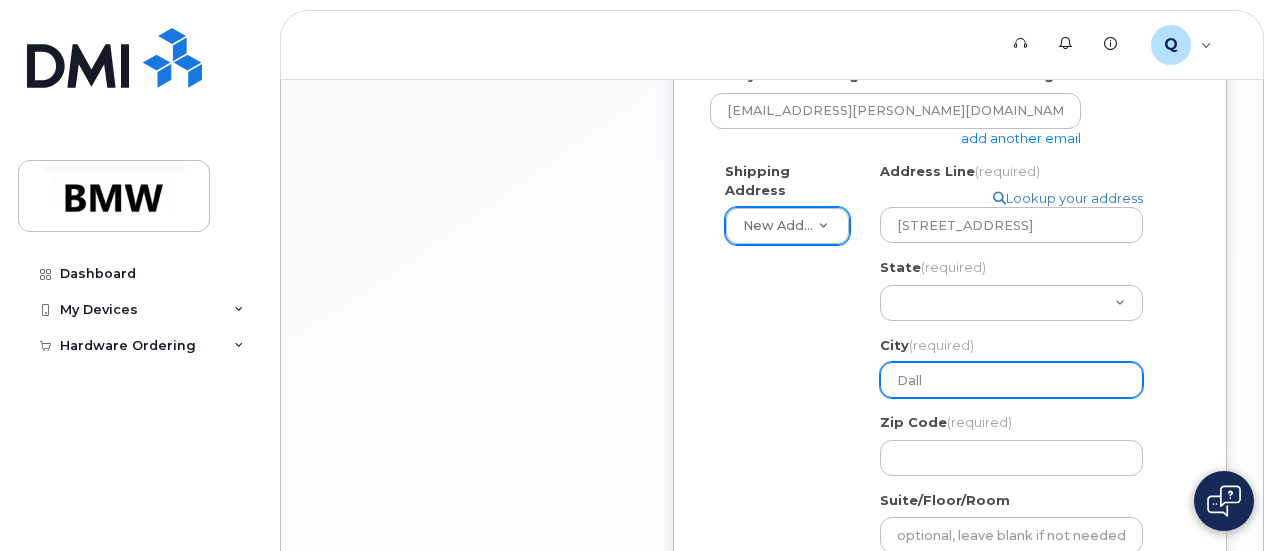 select 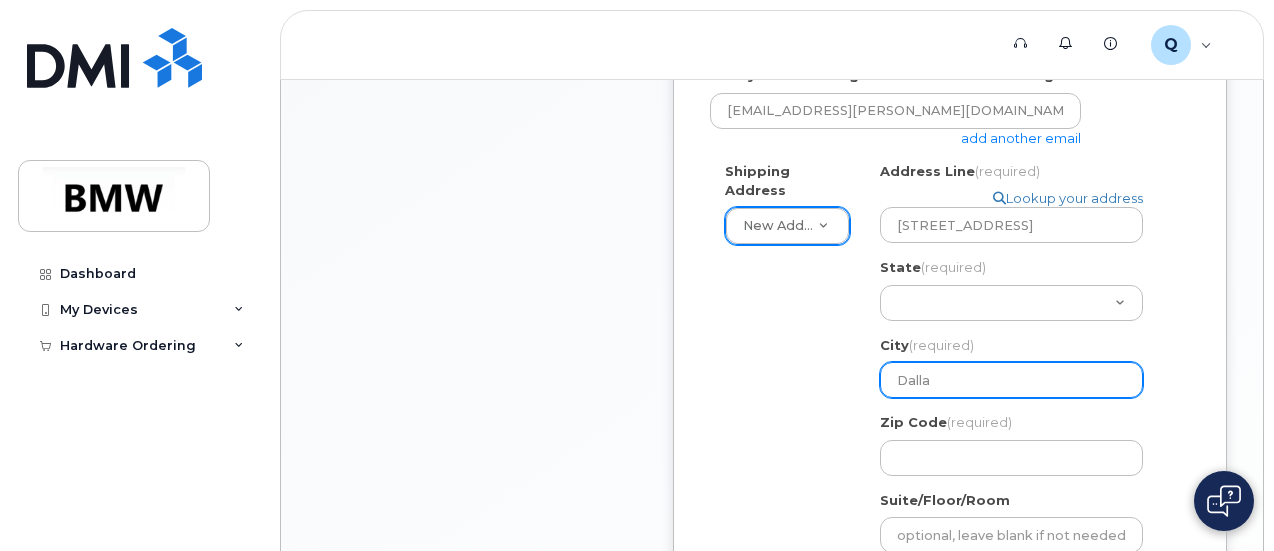 select 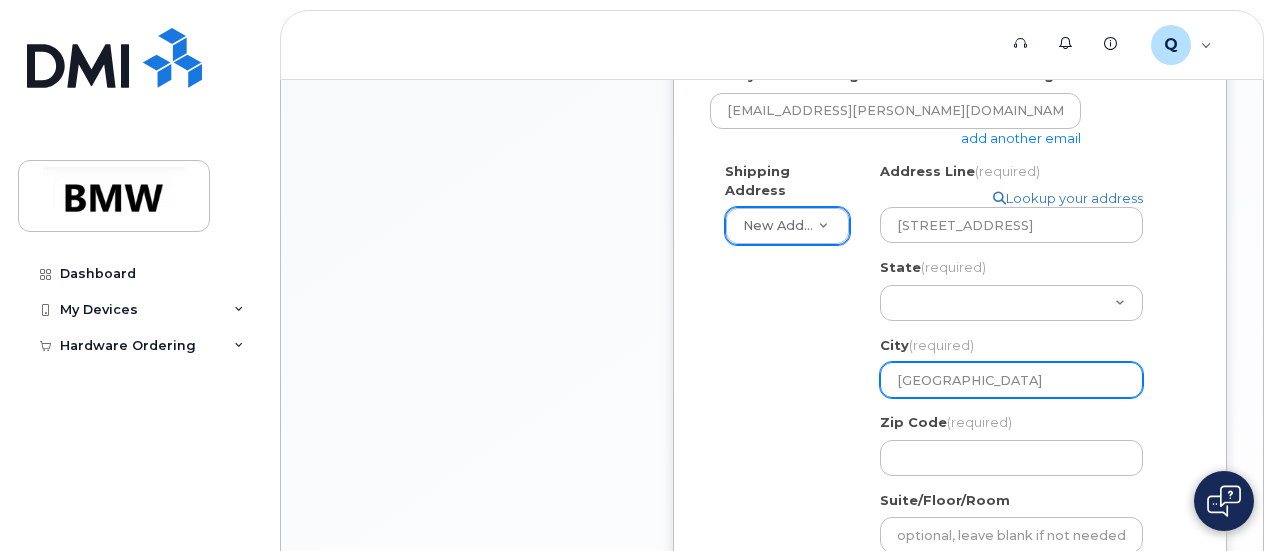 scroll, scrollTop: 800, scrollLeft: 0, axis: vertical 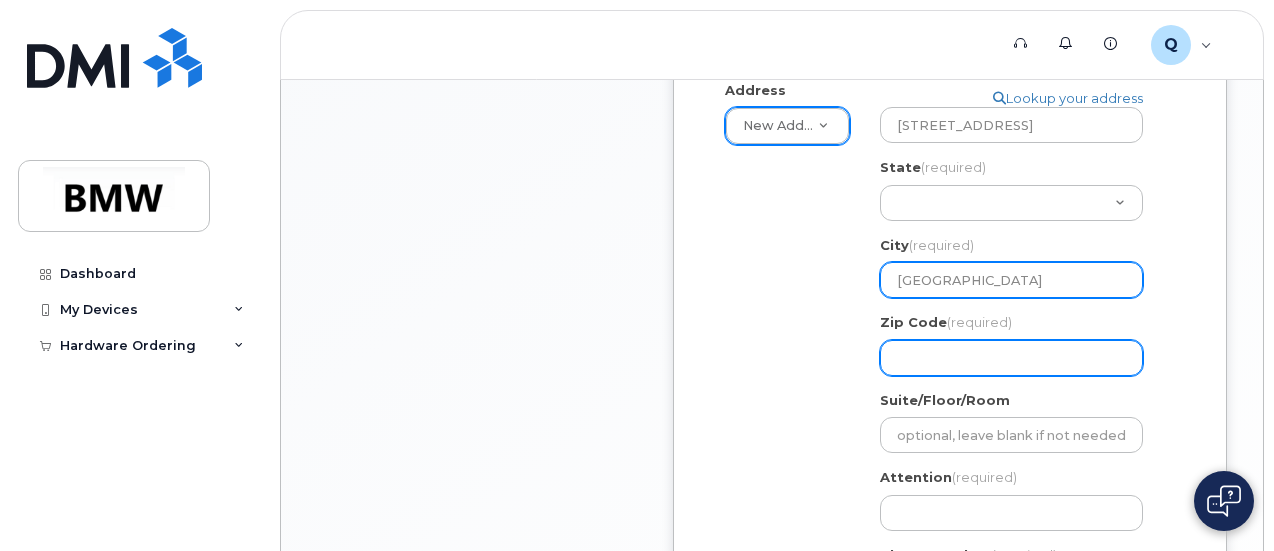 type on "Dallas" 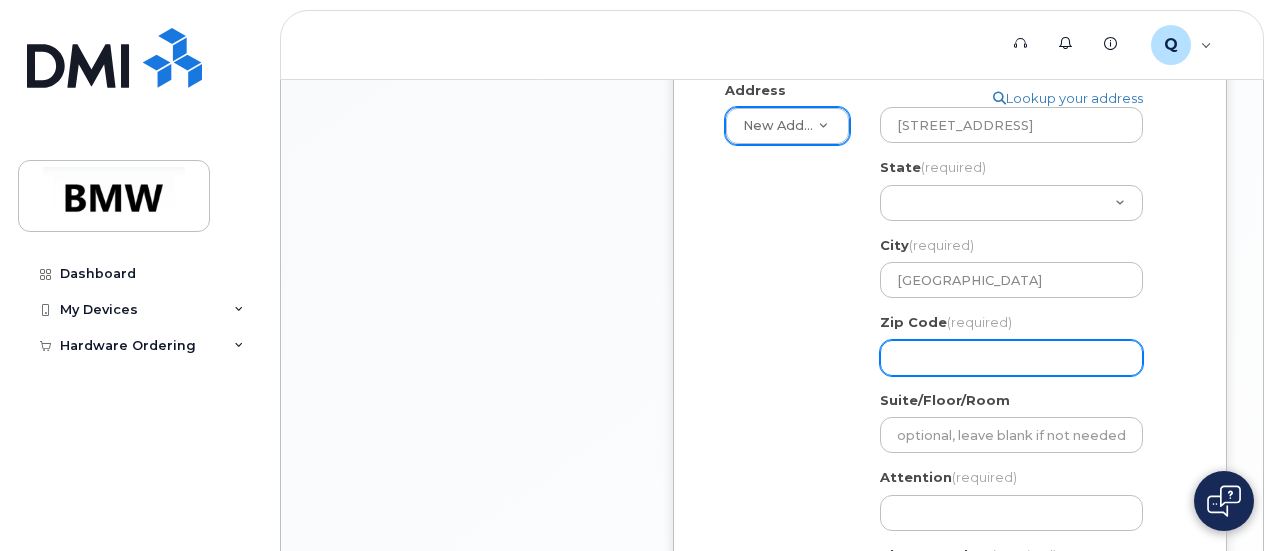 click on "Zip Code
(required)" 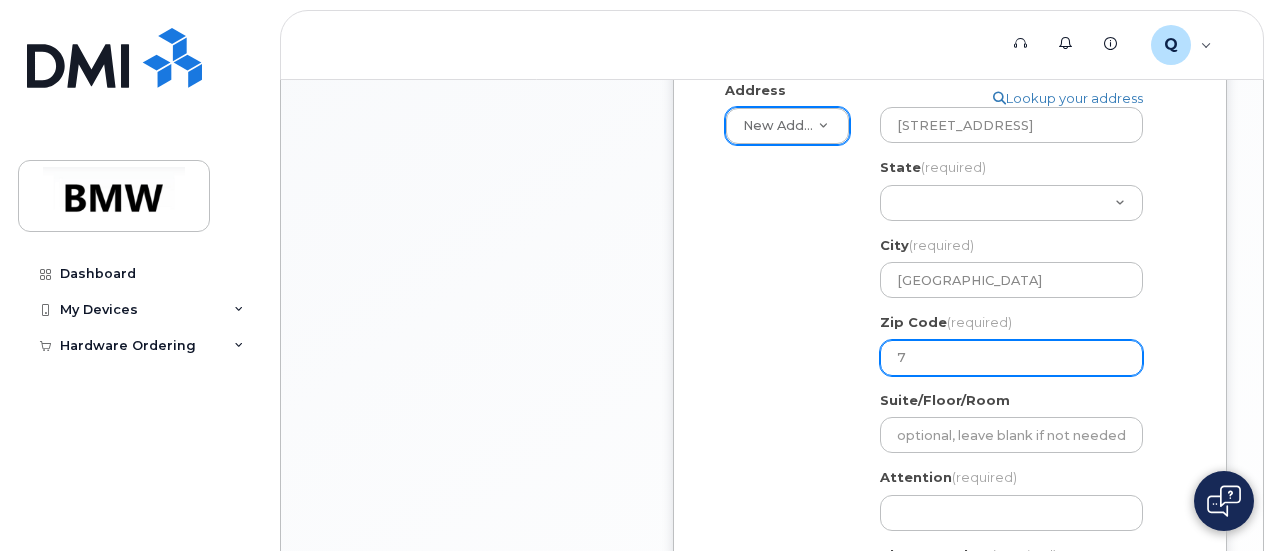 select 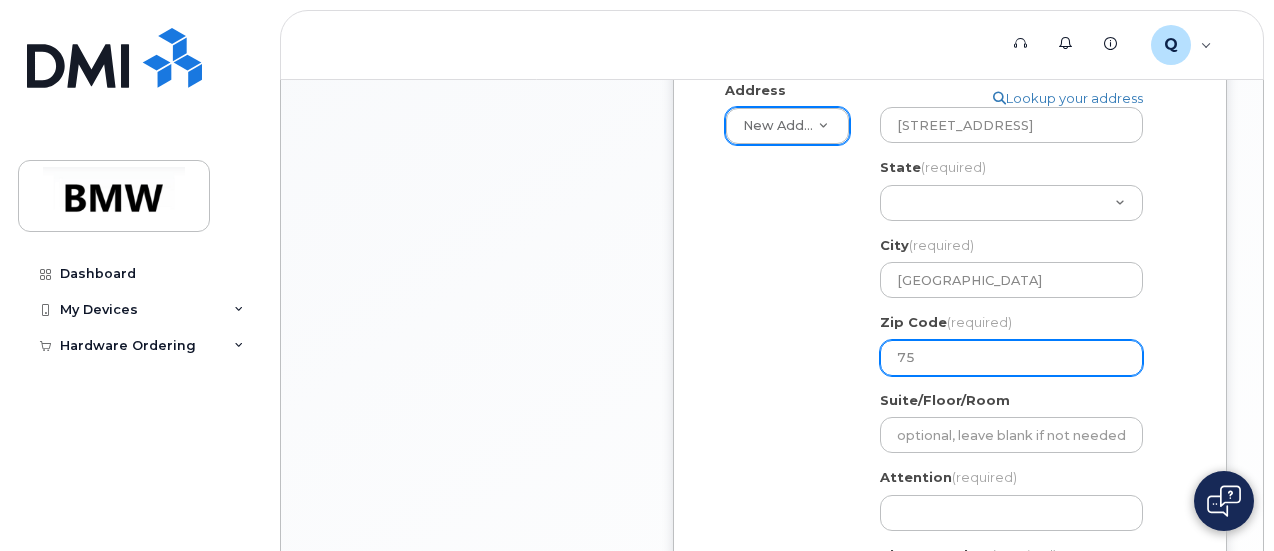 select 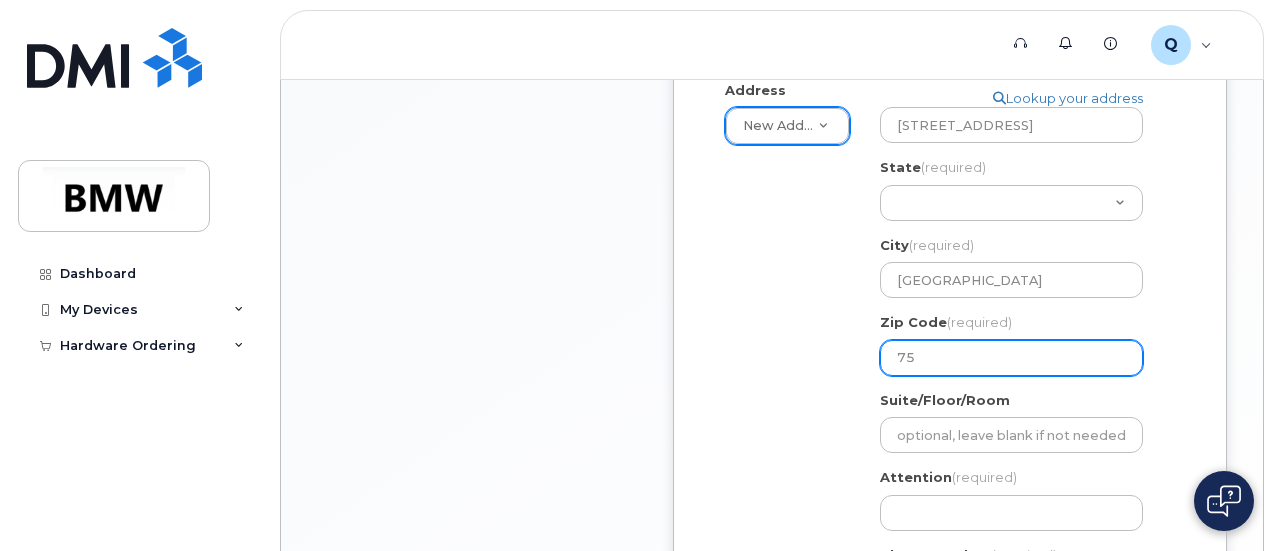 type on "752" 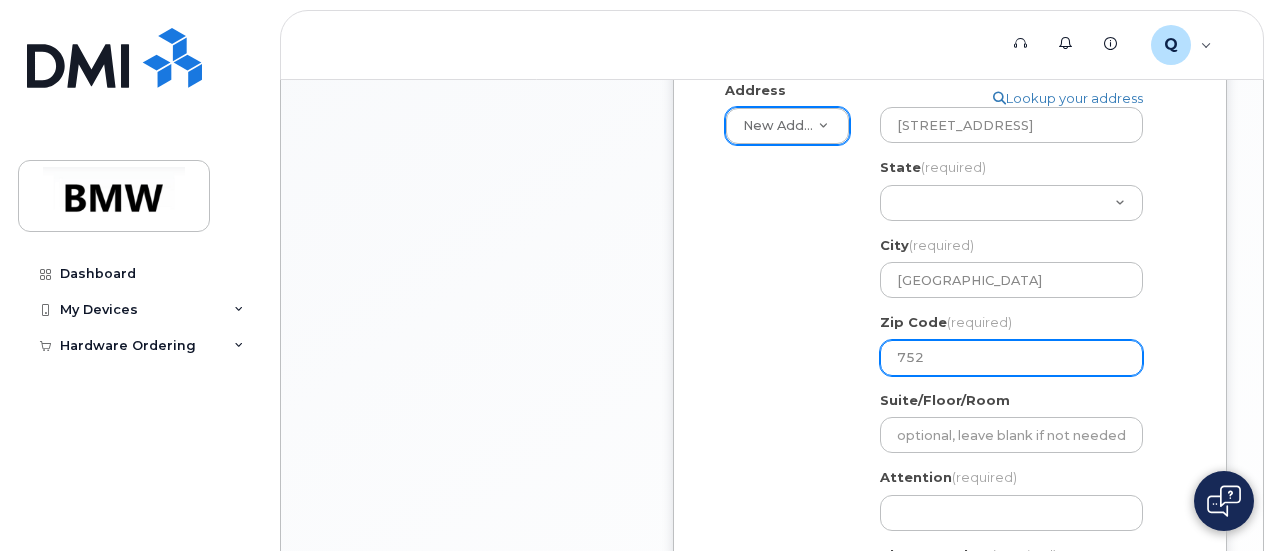 select 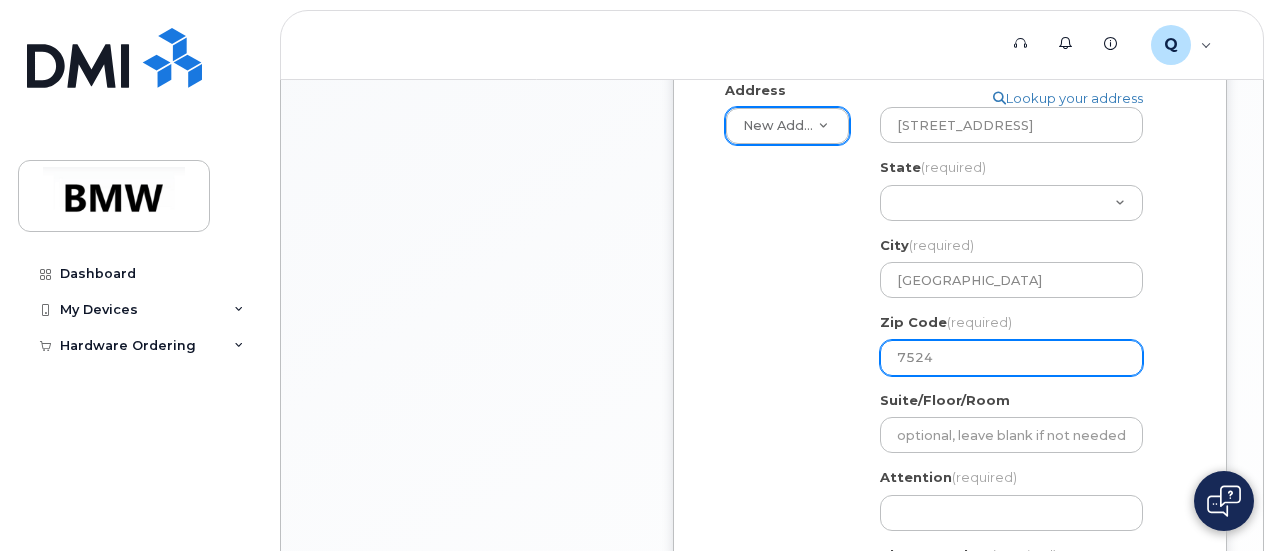select 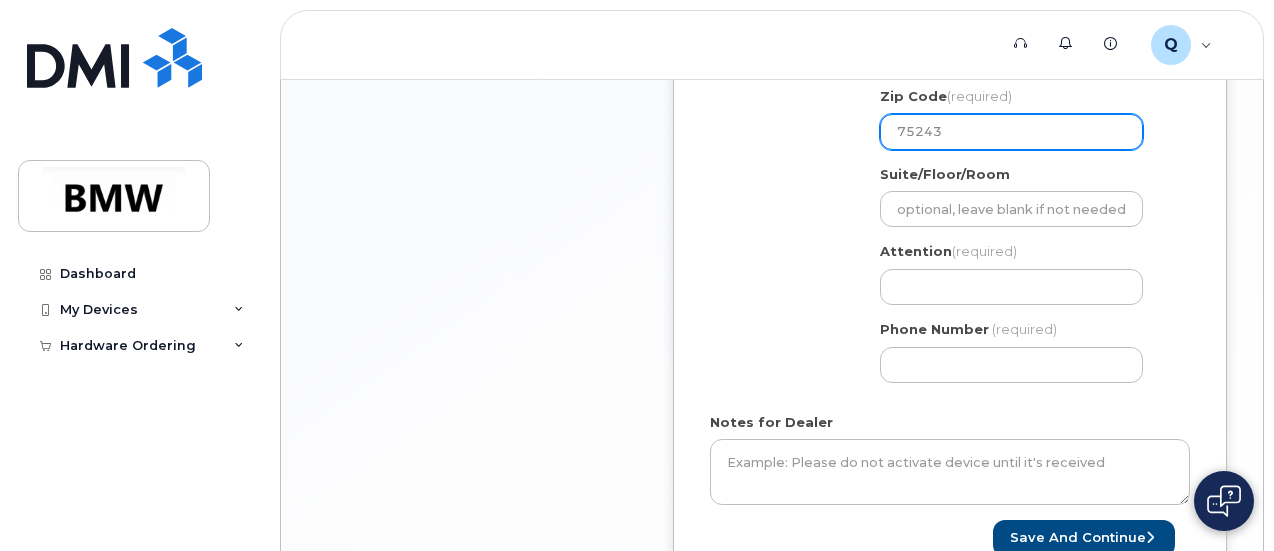 scroll, scrollTop: 1000, scrollLeft: 0, axis: vertical 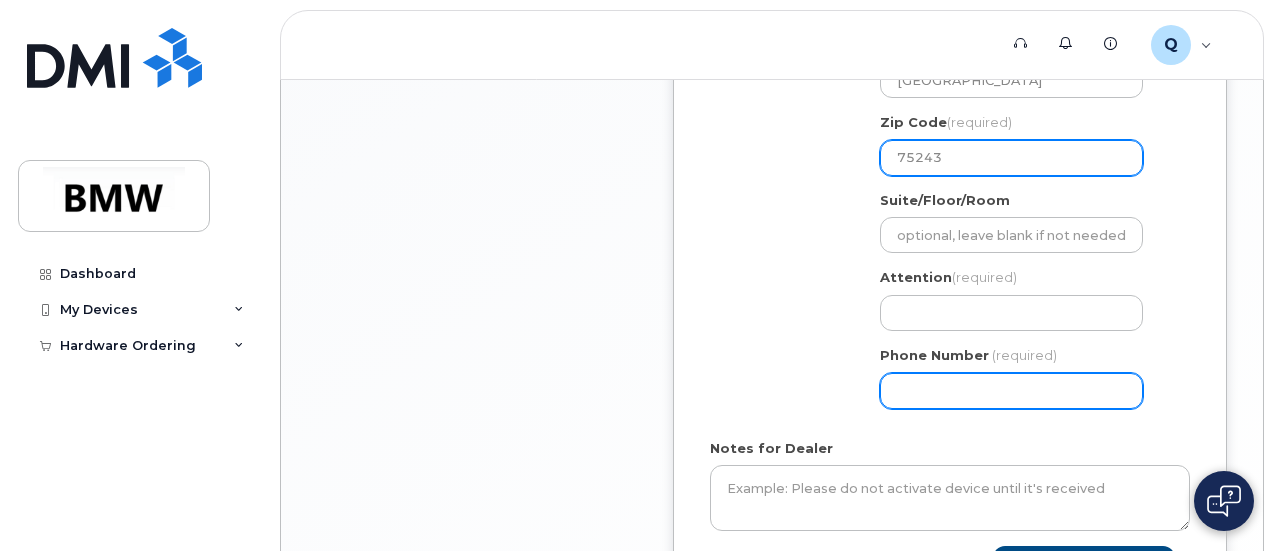 type on "75243" 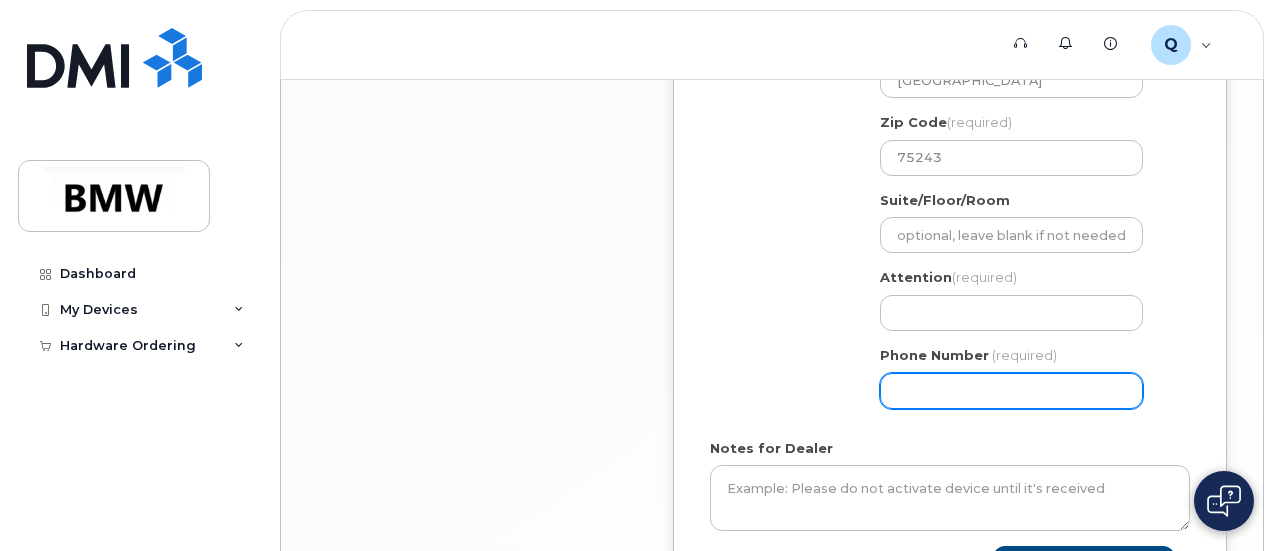 click on "Phone Number" 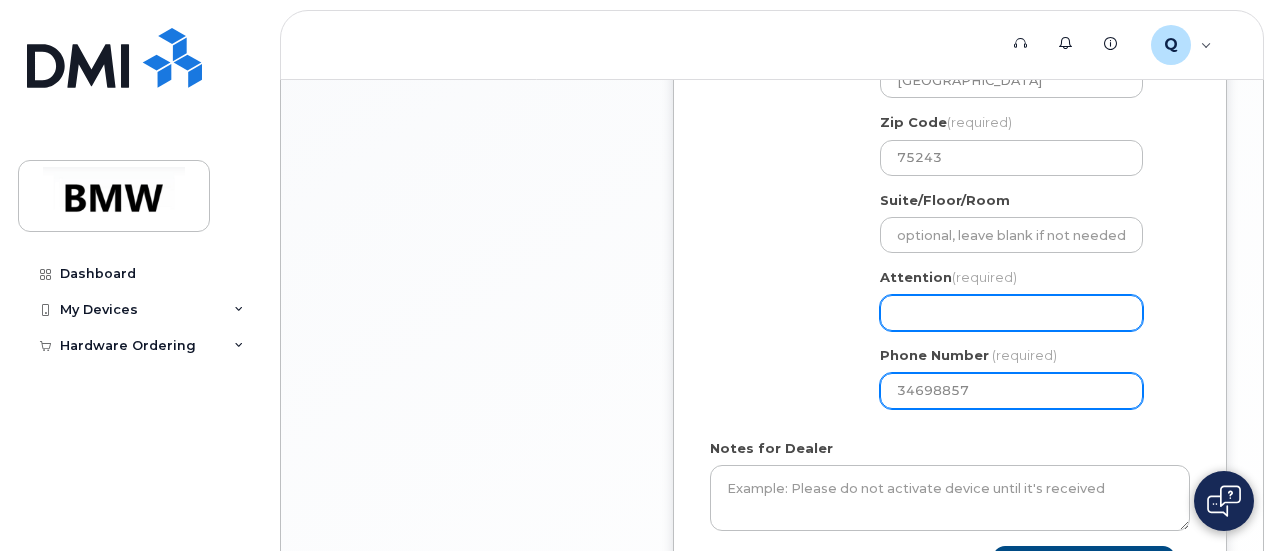 type on "346988574" 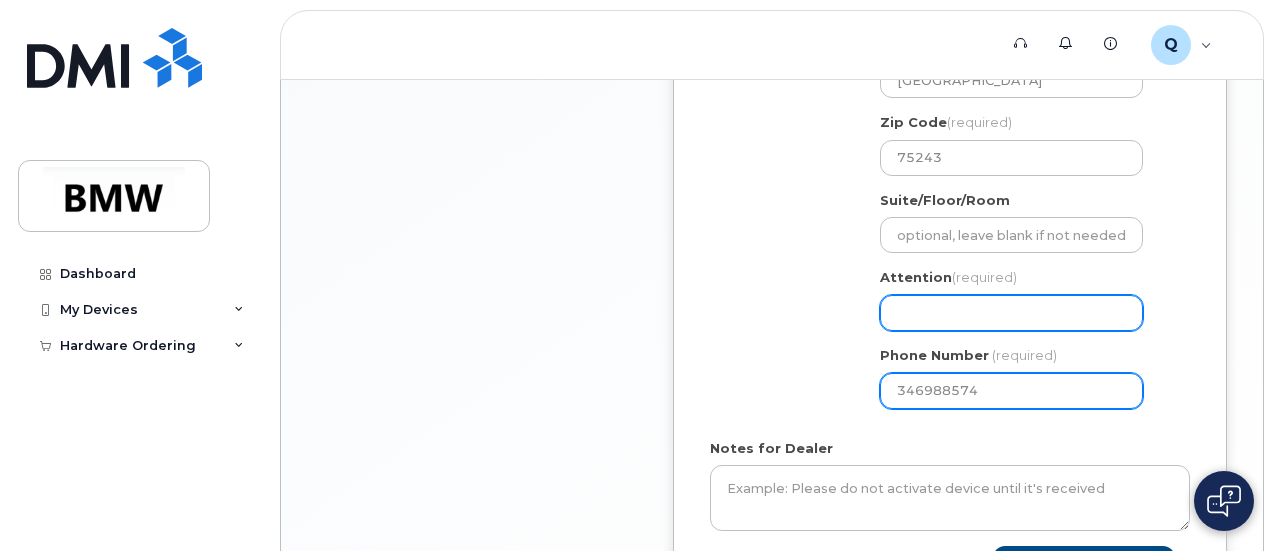 select 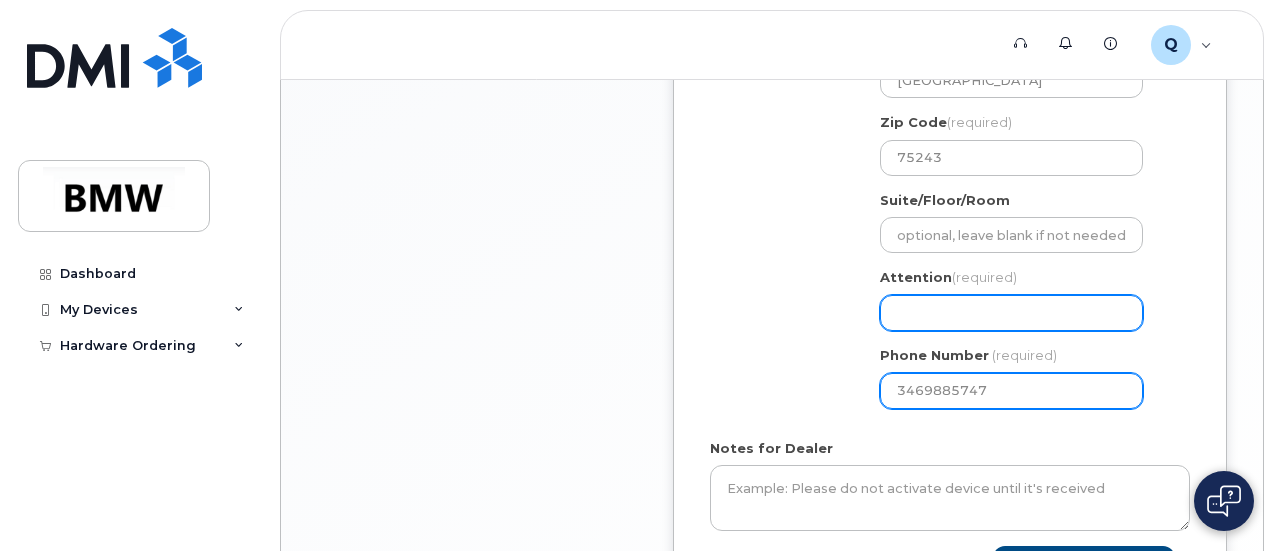 type on "3469885747" 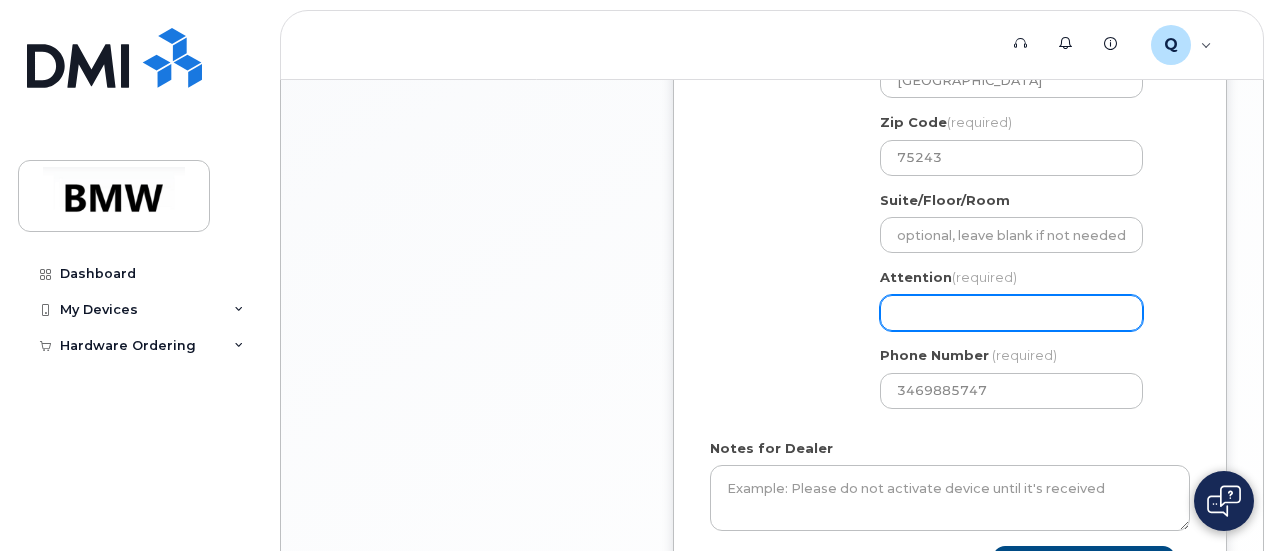 click on "Attention
(required)" 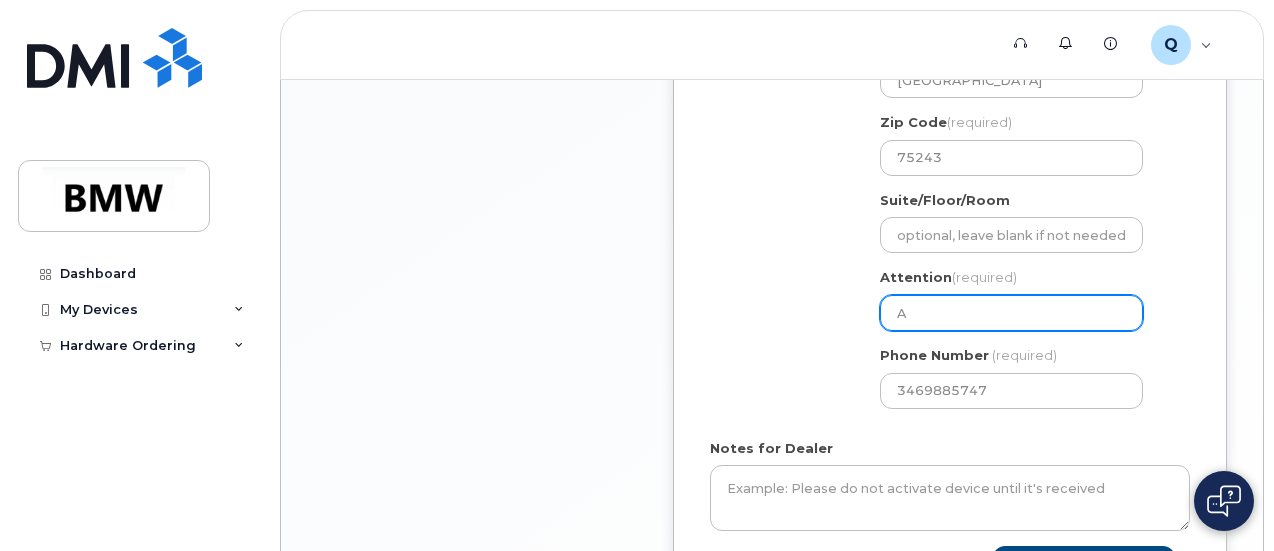 select 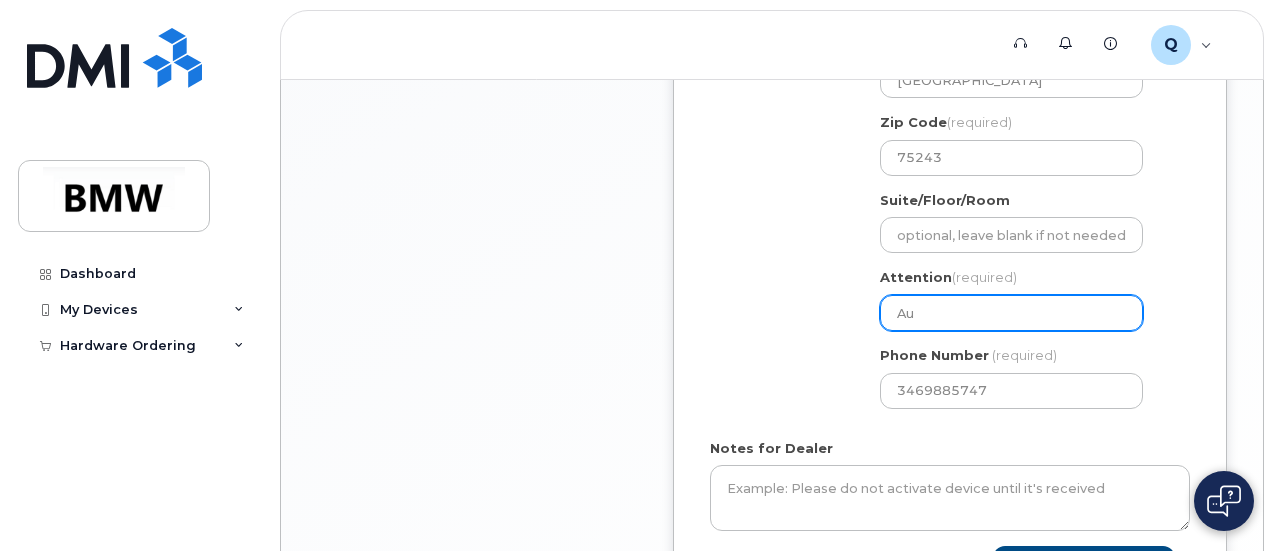 select 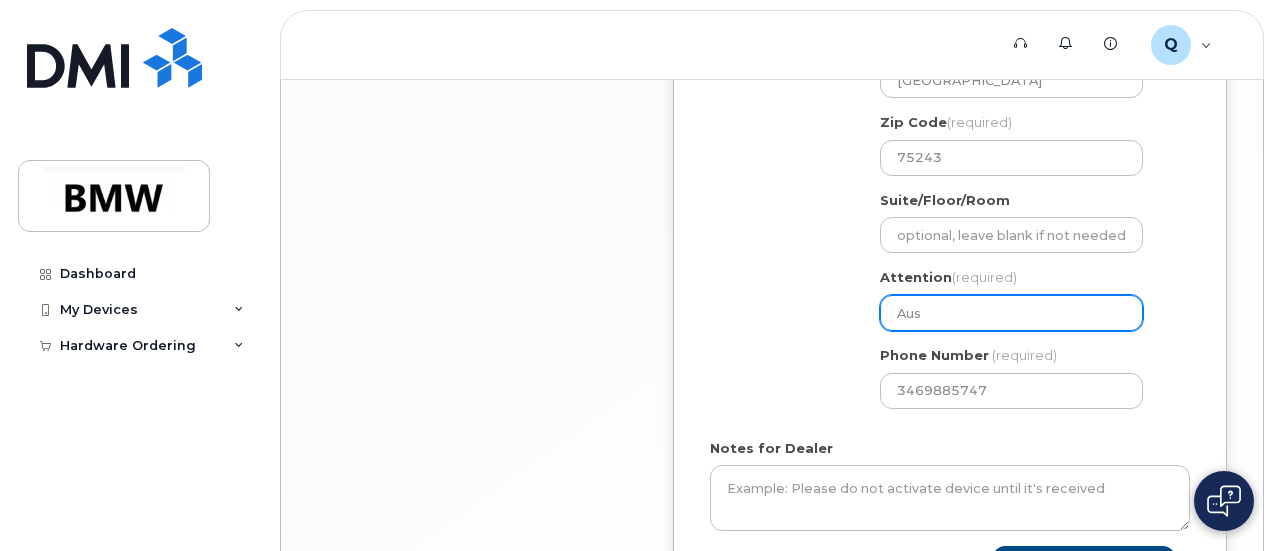 select 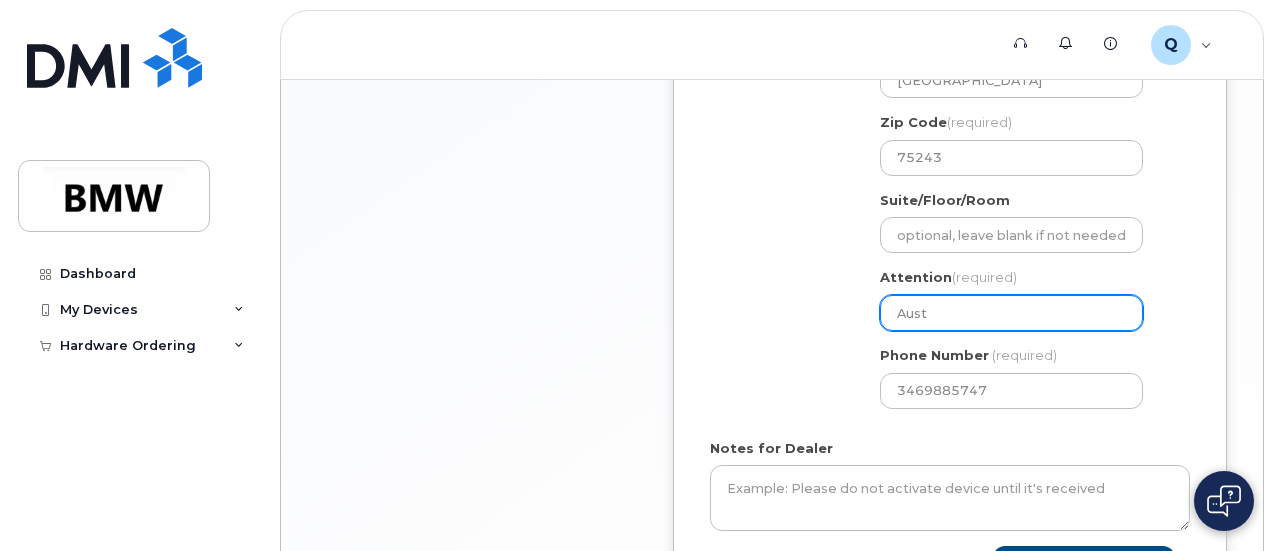 select 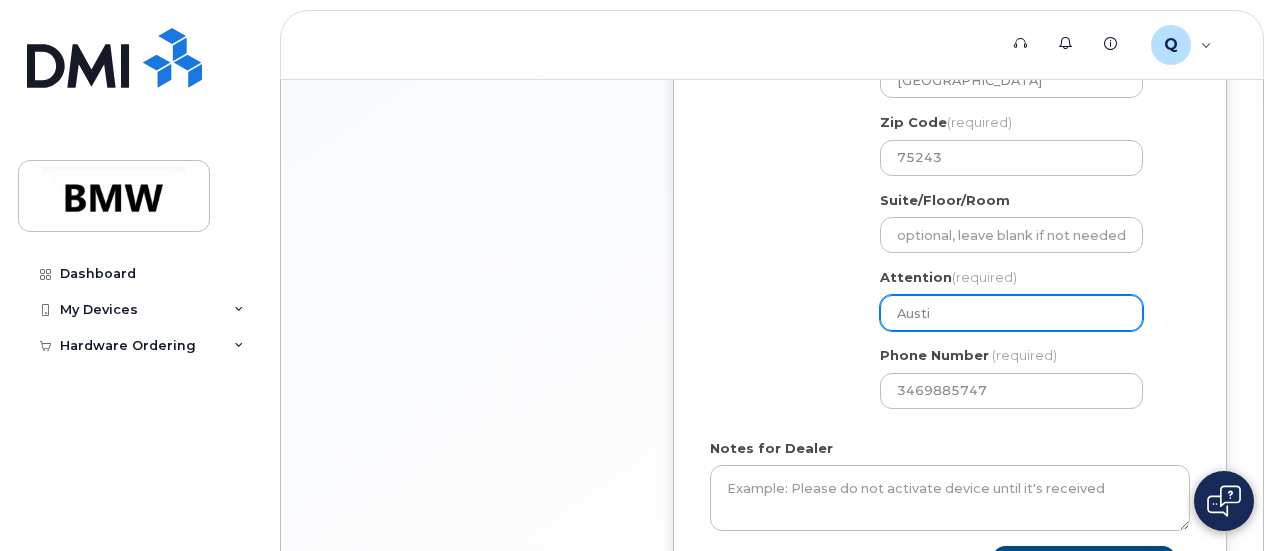 select 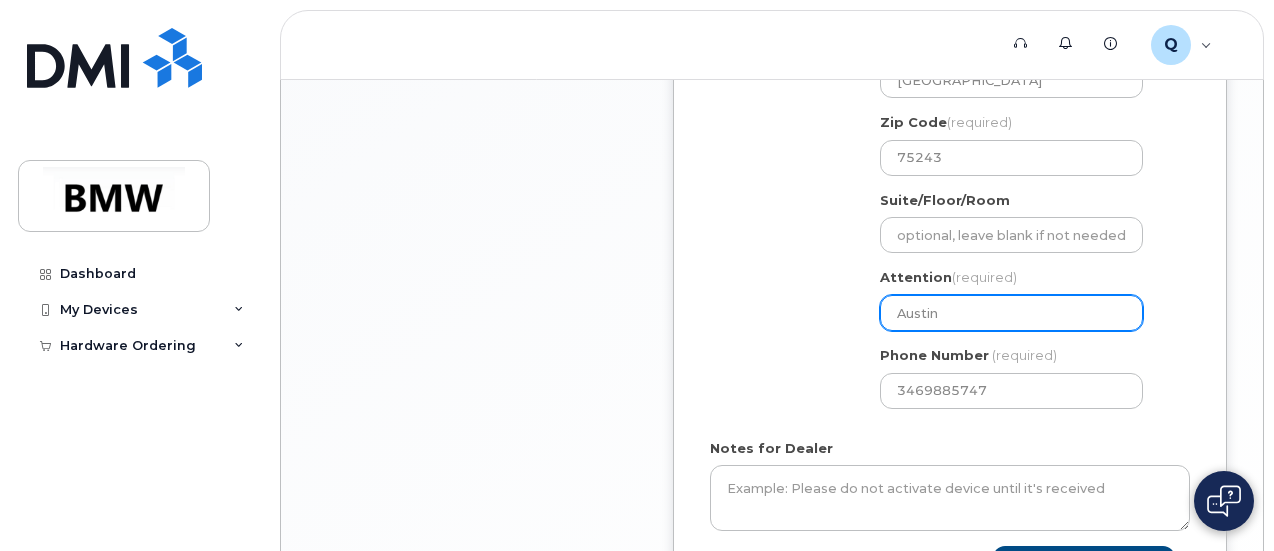 type on "Austin" 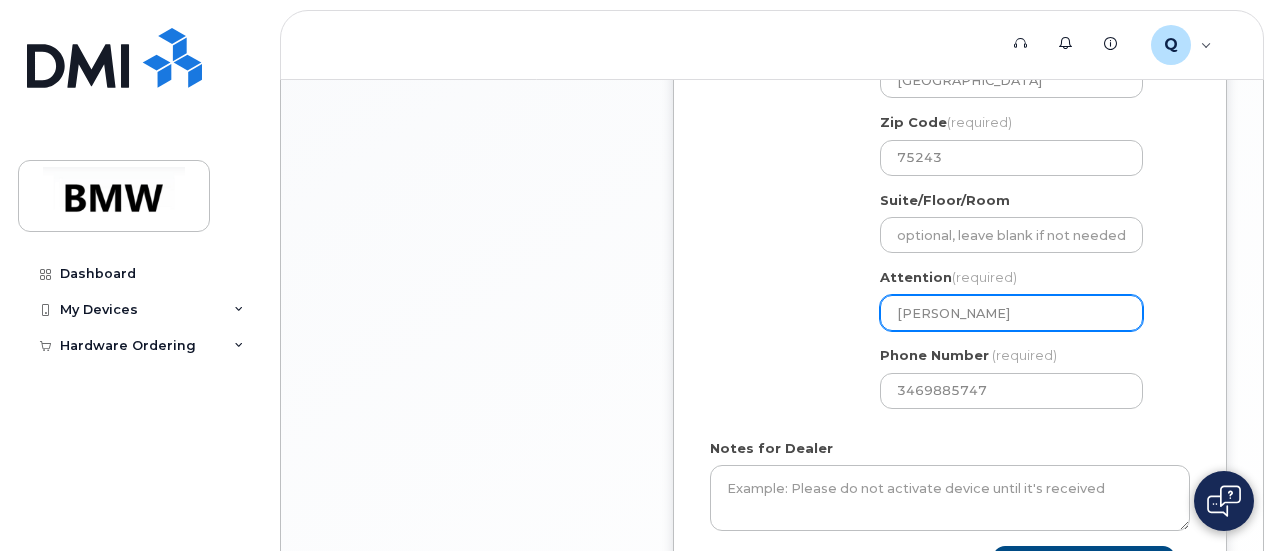 select 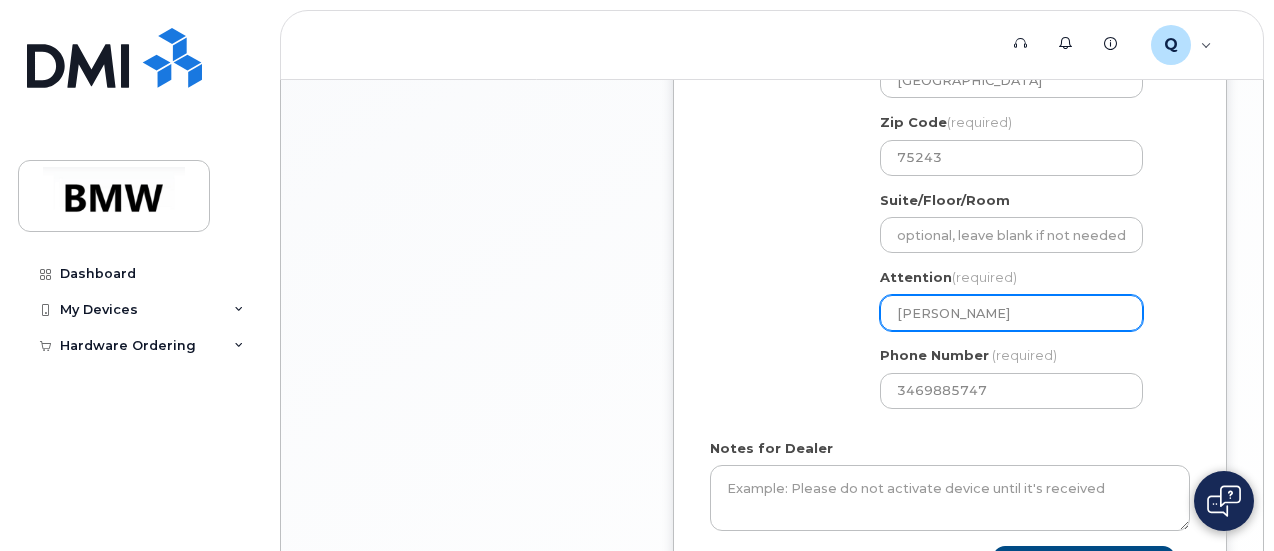 select 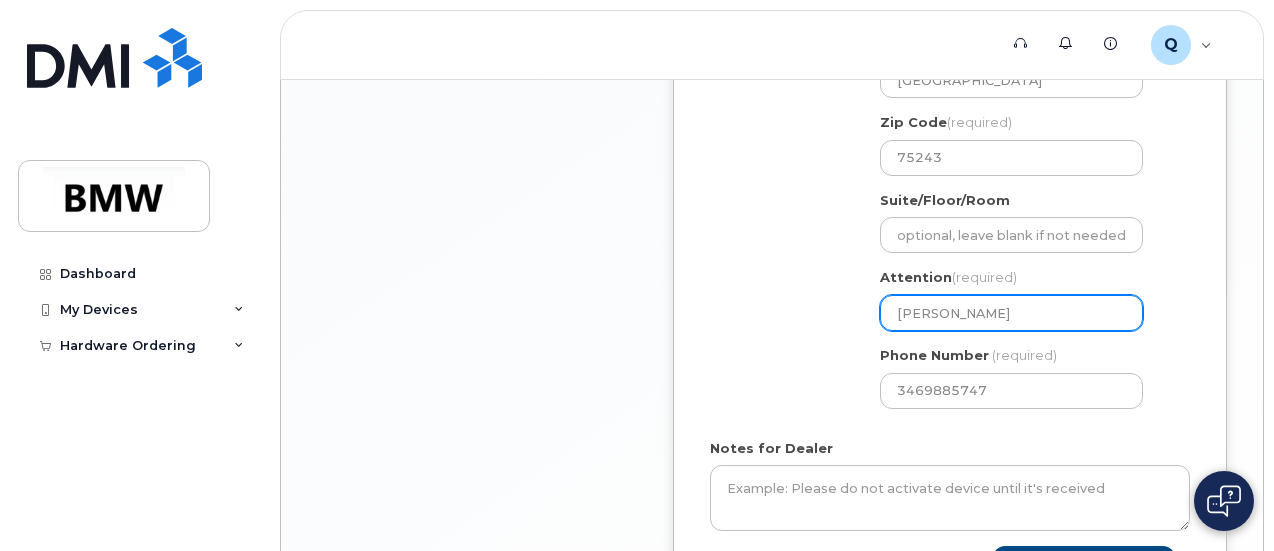 type on "Austin Swea" 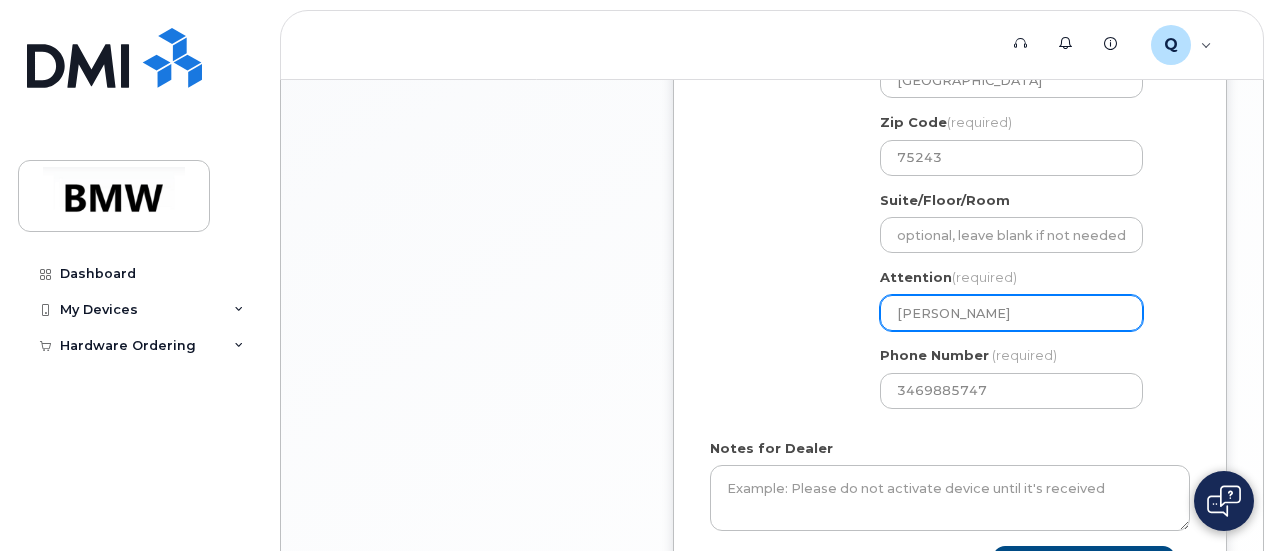 select 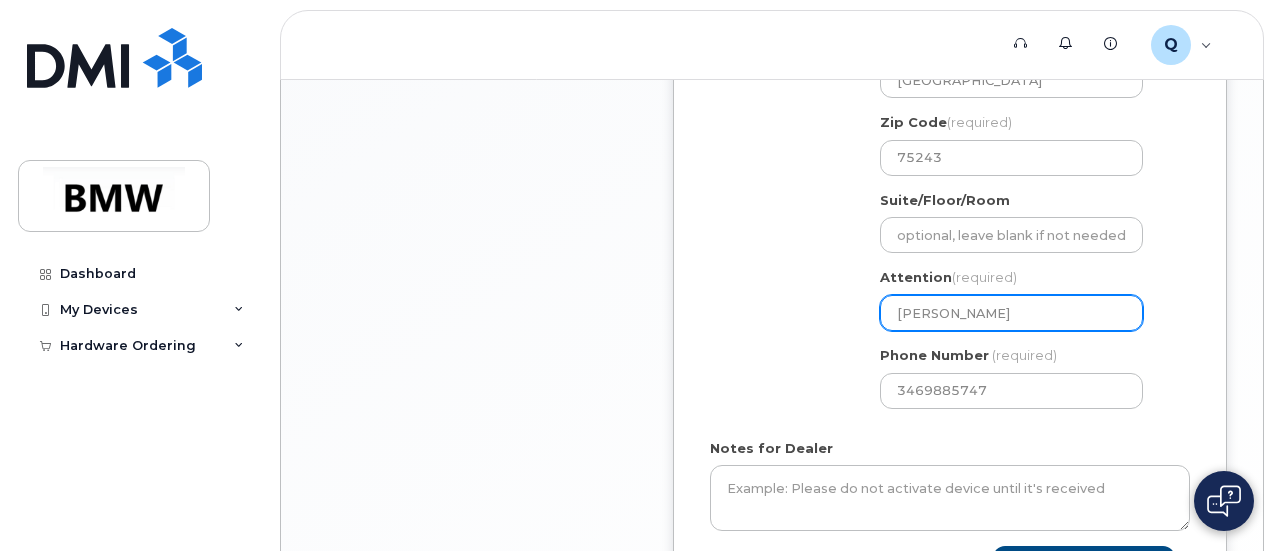 type on "Austin Sweat" 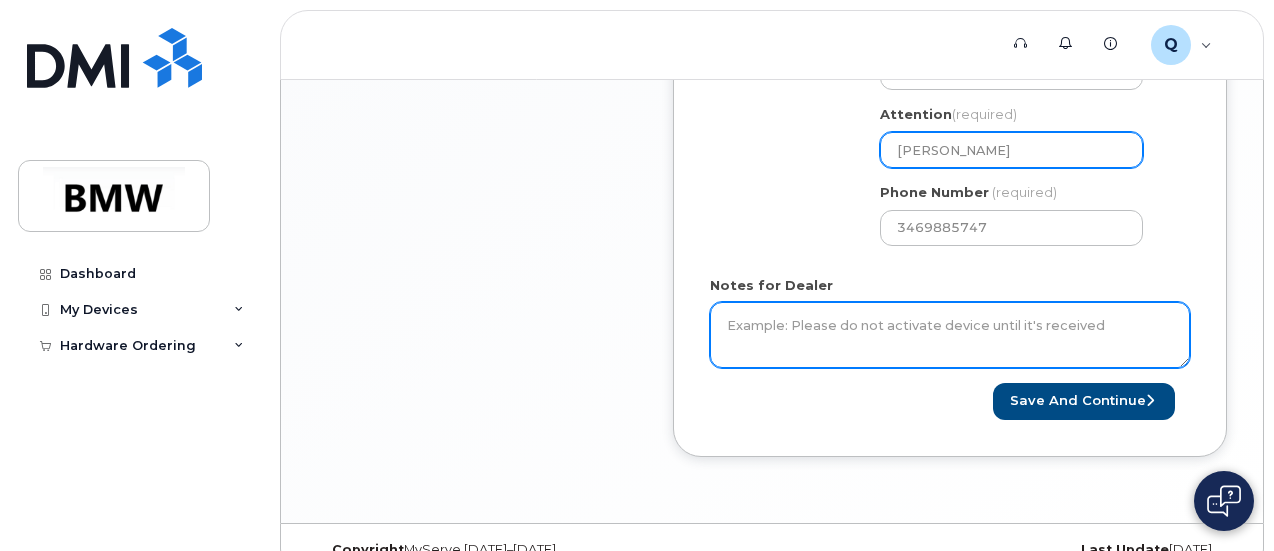 scroll, scrollTop: 1194, scrollLeft: 0, axis: vertical 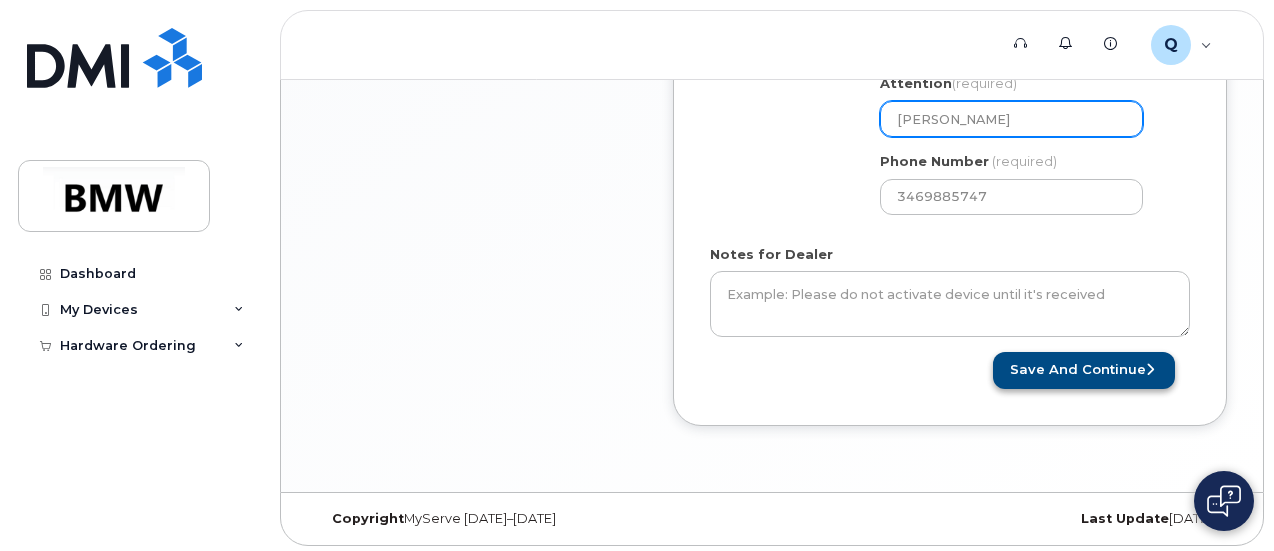 type on "[PERSON_NAME]" 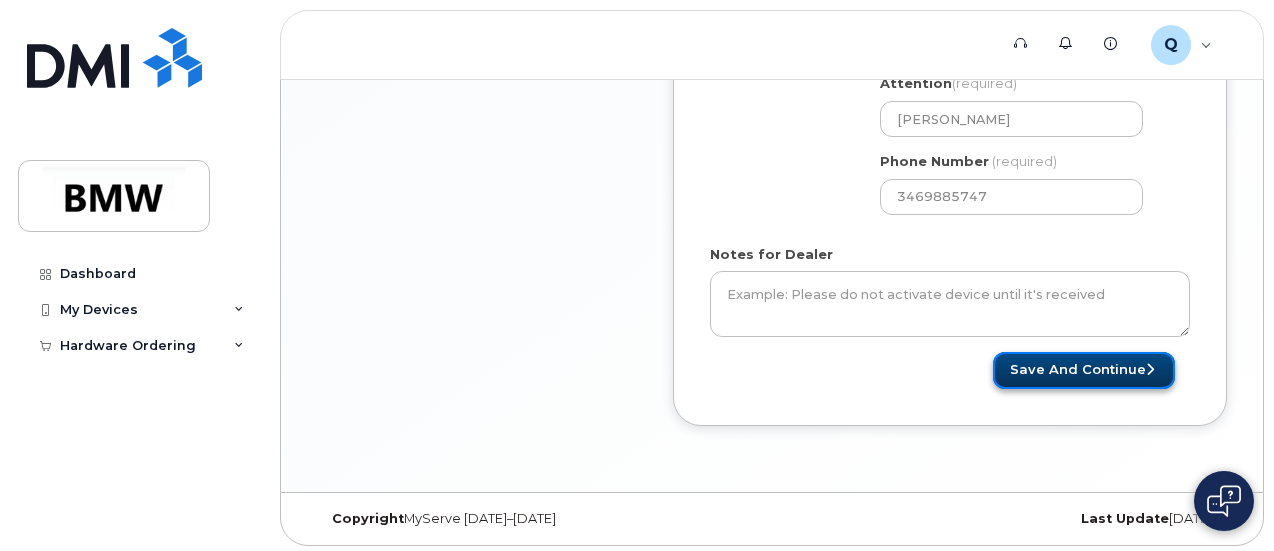 click on "Save and Continue" 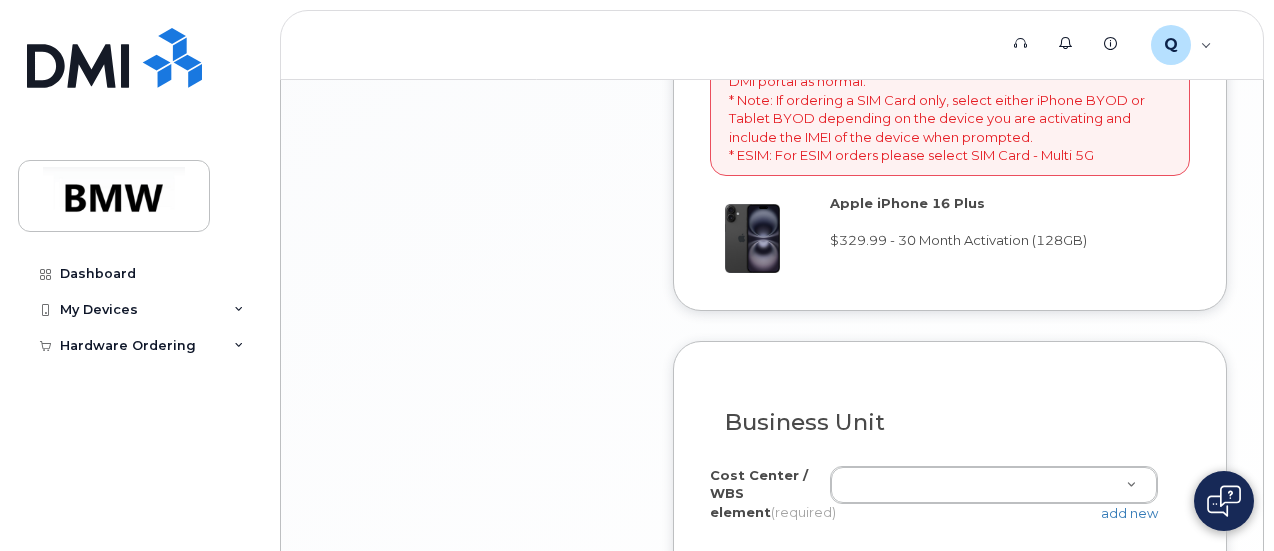 scroll, scrollTop: 1800, scrollLeft: 0, axis: vertical 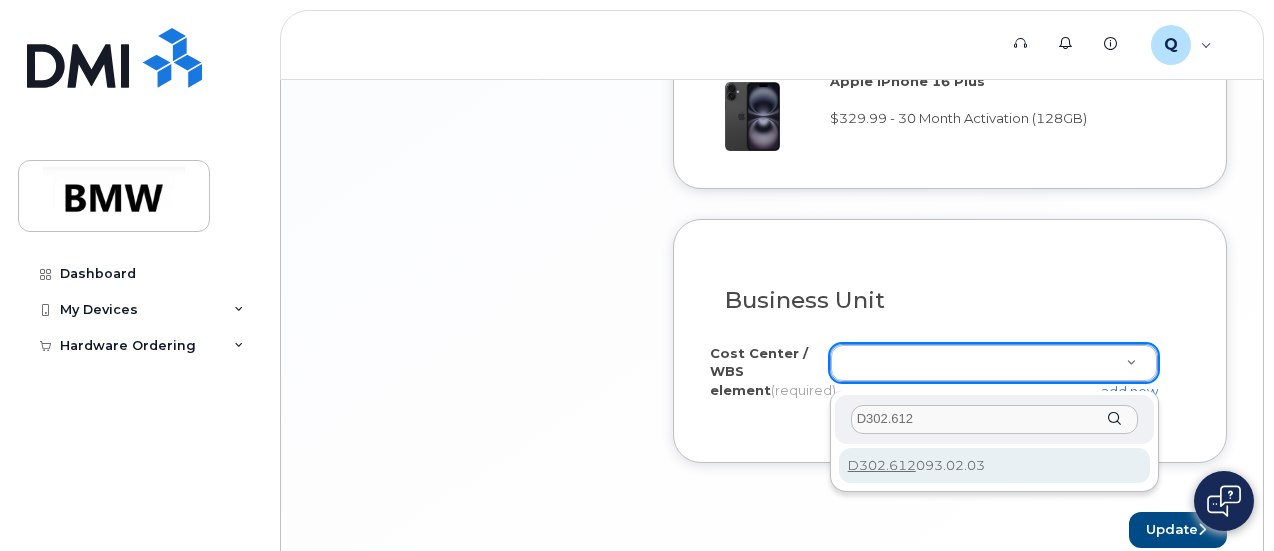 type on "D302.612" 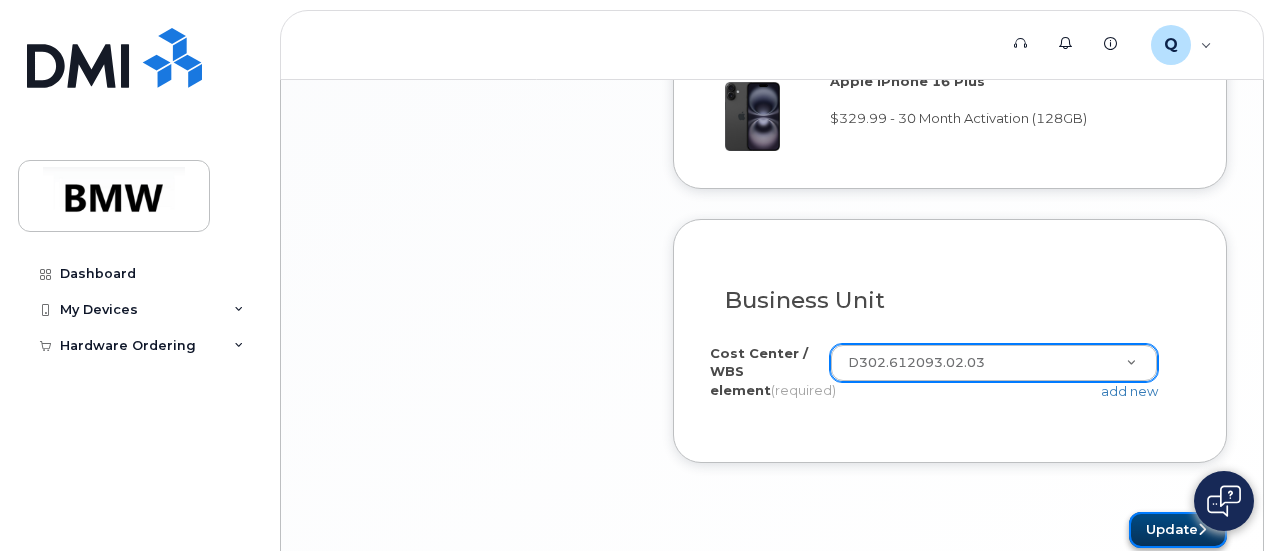 click on "Update" 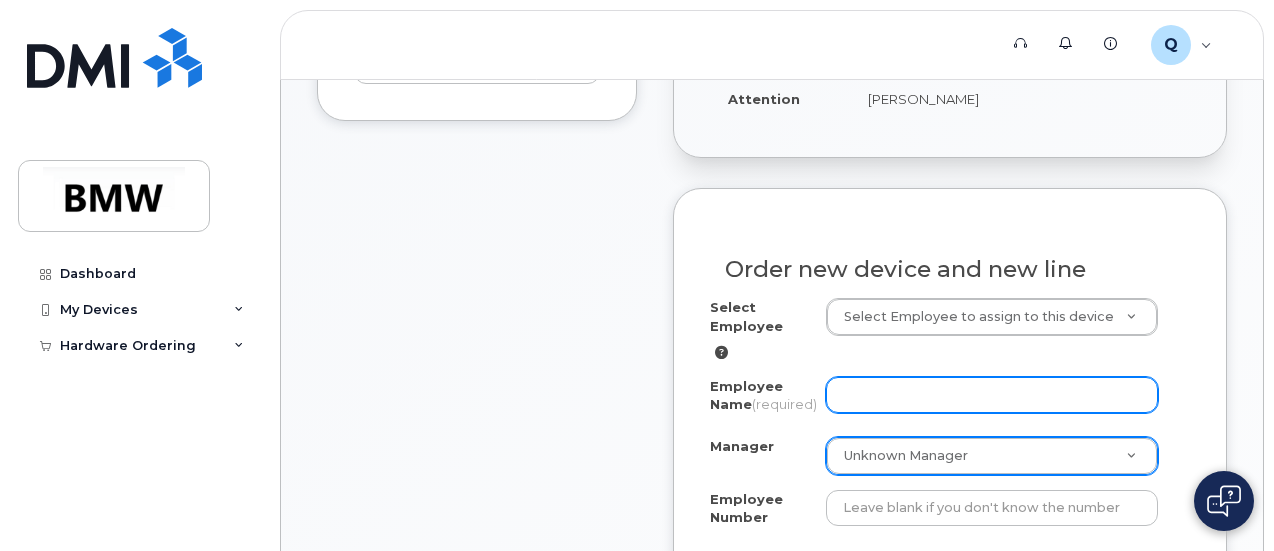 scroll, scrollTop: 567, scrollLeft: 0, axis: vertical 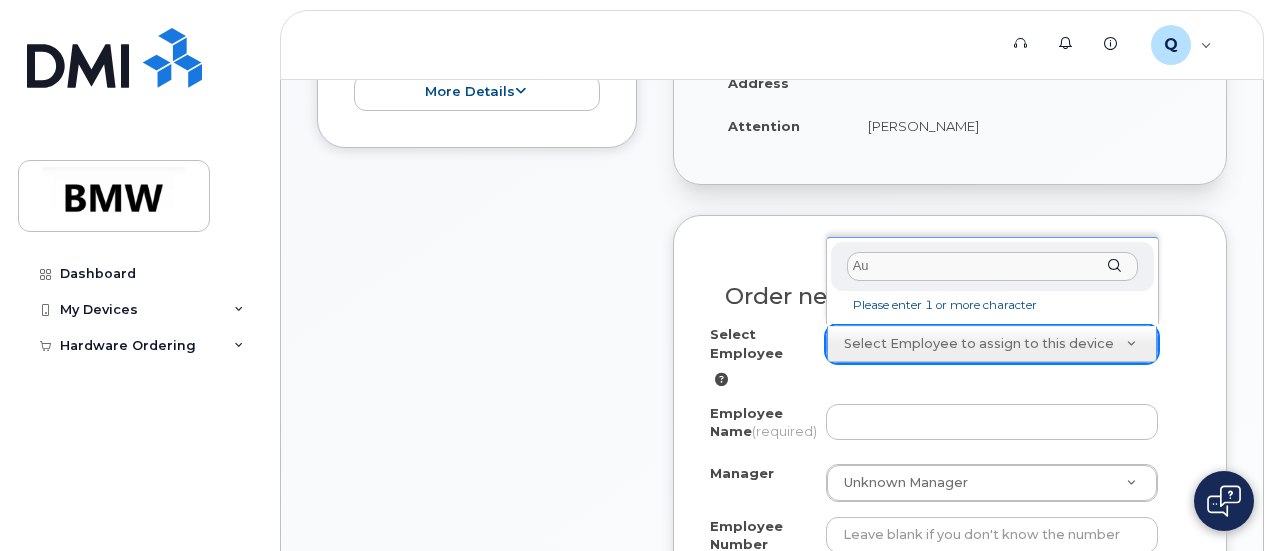 type on "A" 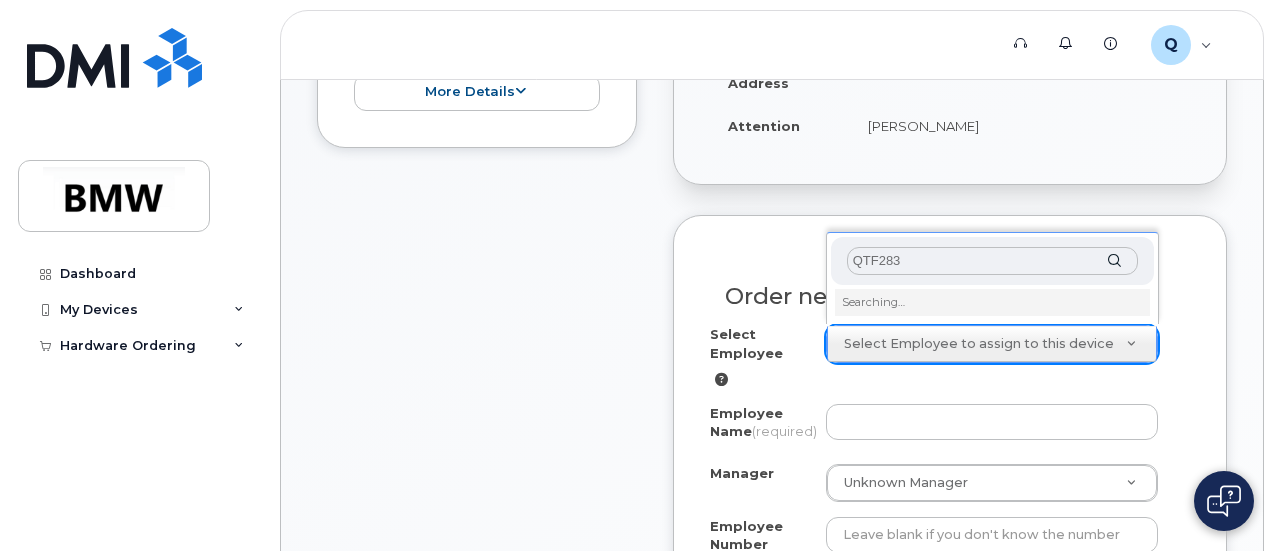 type on "QTF2832" 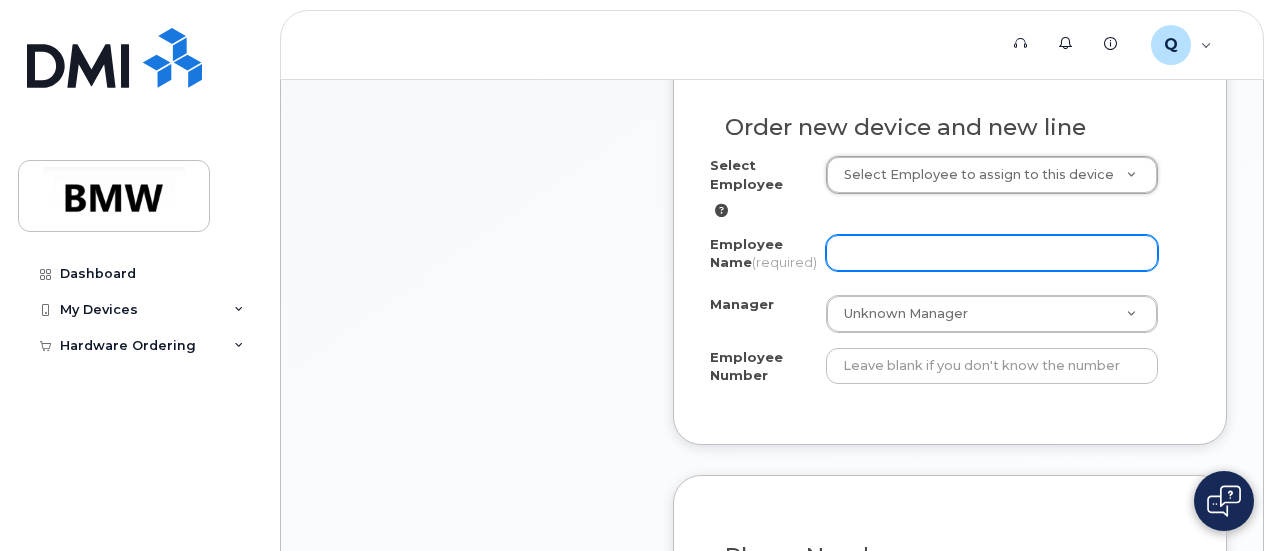 scroll, scrollTop: 767, scrollLeft: 0, axis: vertical 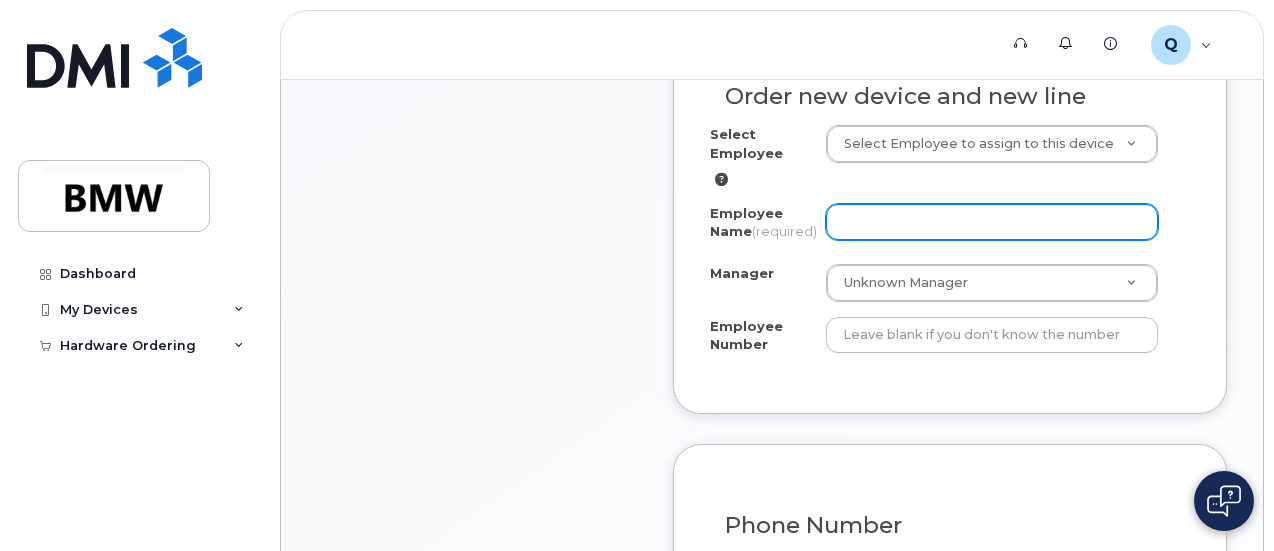 click on "Employee Name
(required)" 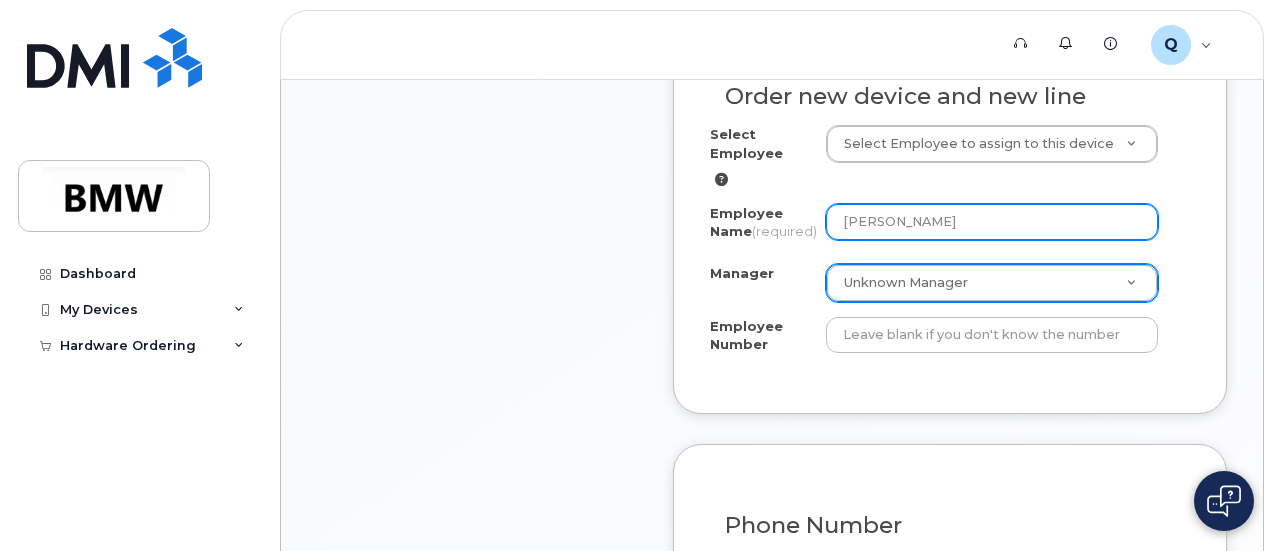 type on "[PERSON_NAME]" 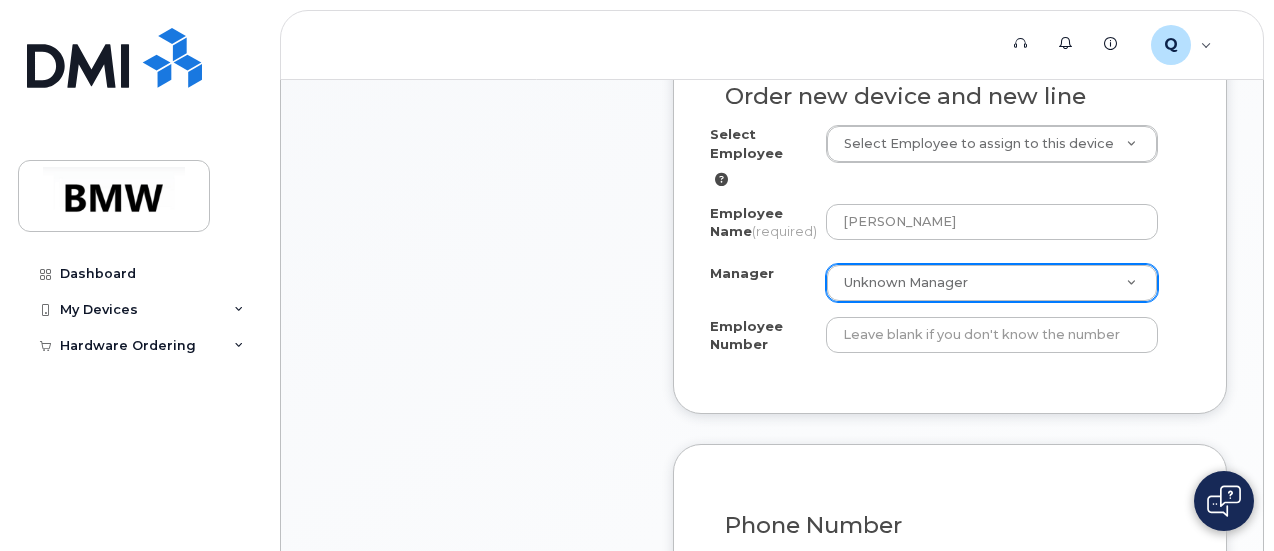 scroll, scrollTop: 27112, scrollLeft: 0, axis: vertical 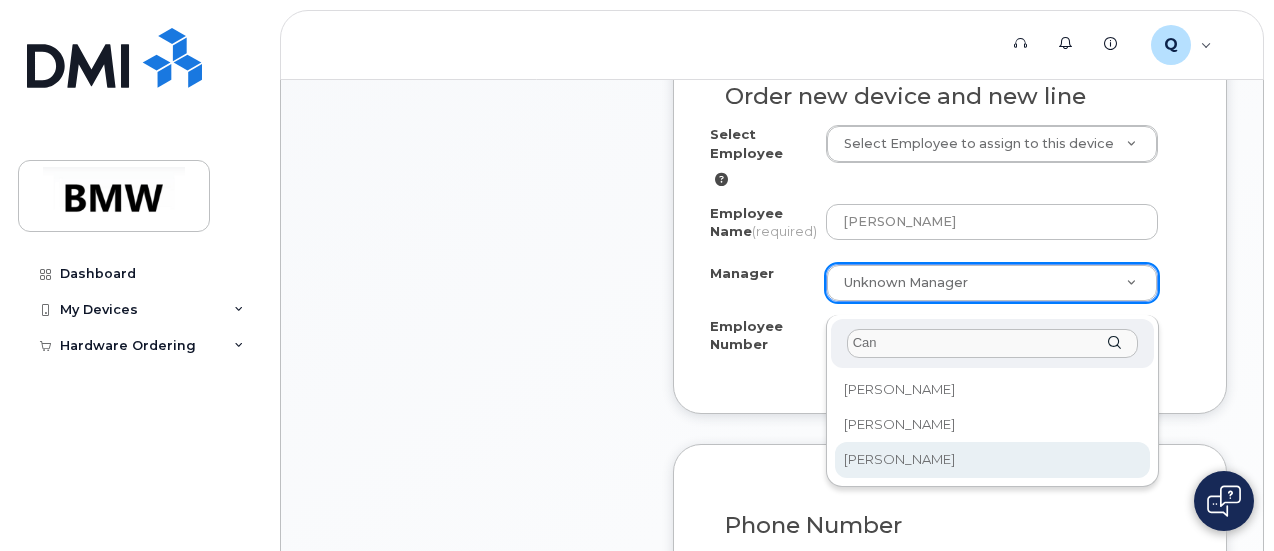 type on "Can" 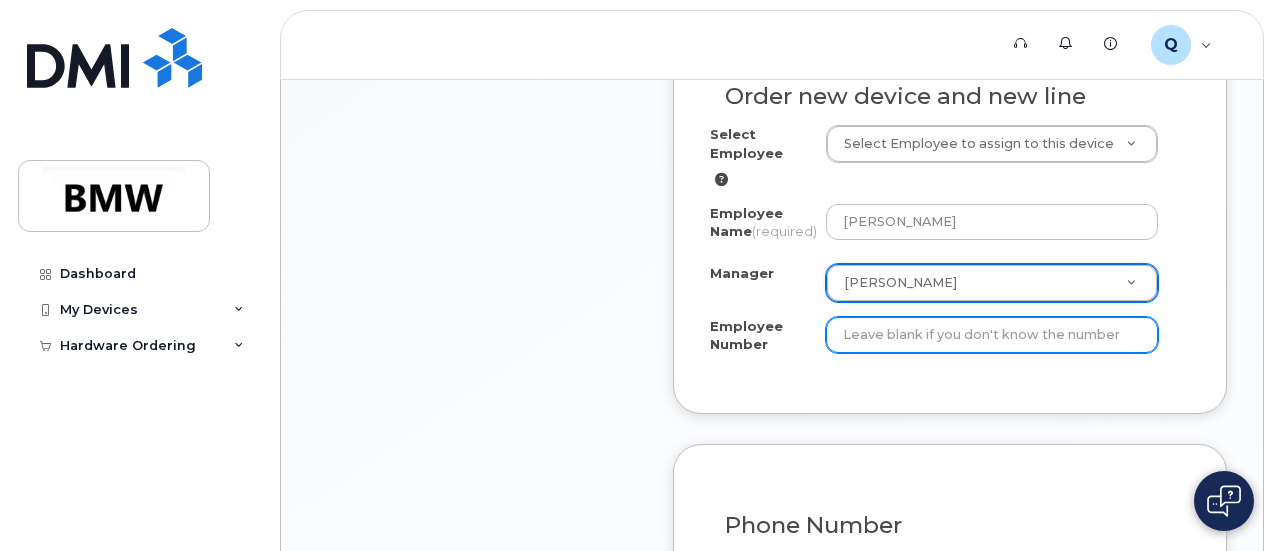 click on "Employee Number" 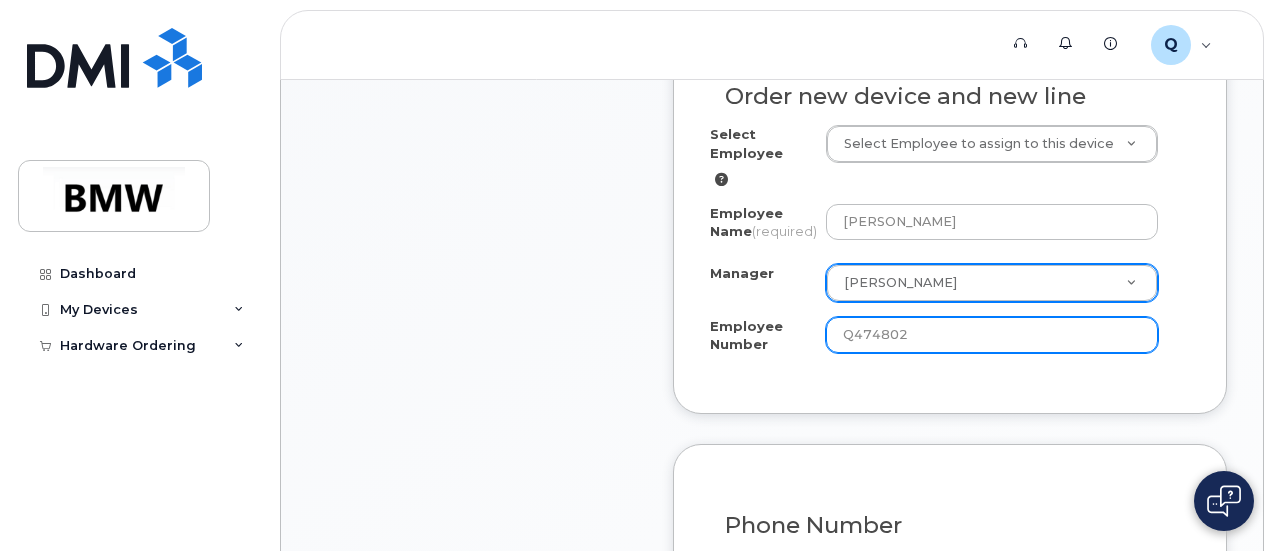 scroll, scrollTop: 867, scrollLeft: 0, axis: vertical 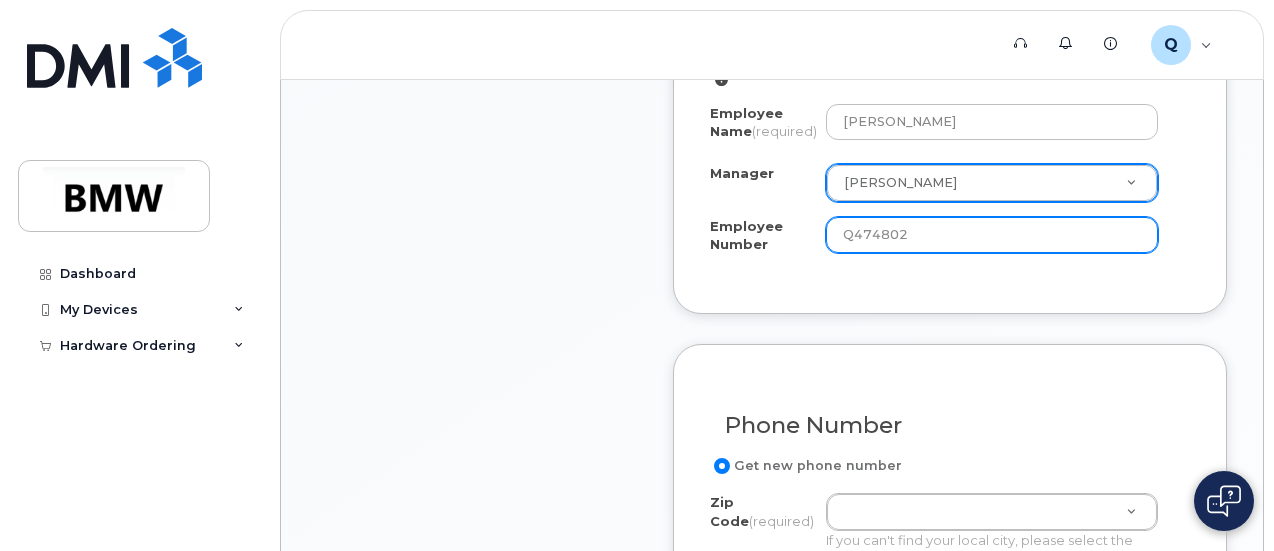 type on "Q474802" 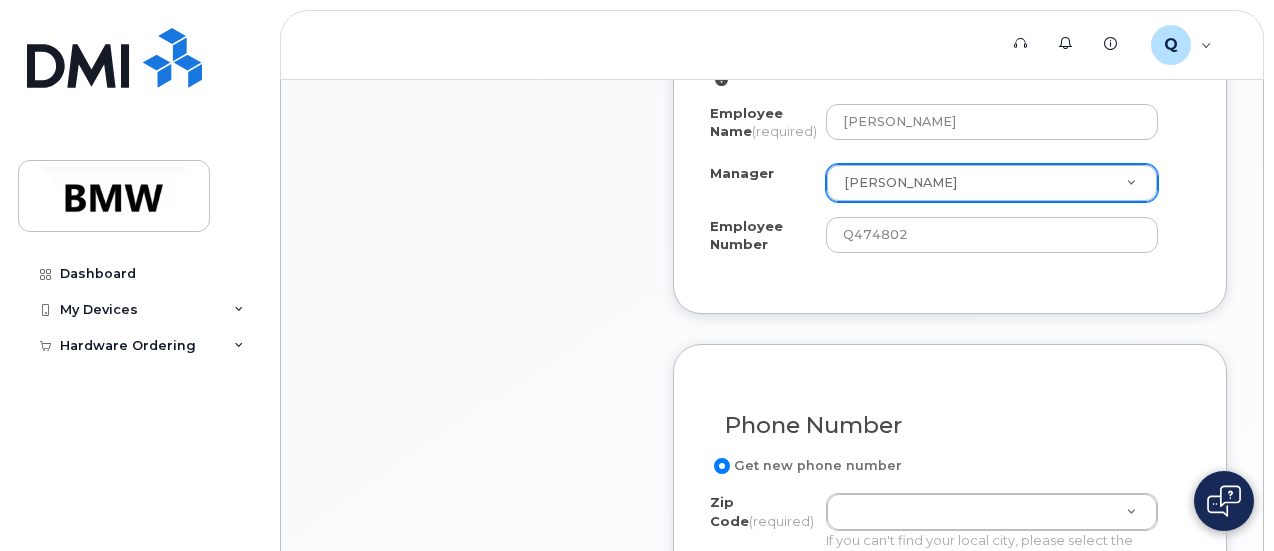 click on "Phone Number
Get new phone number
Zip Code
(required)
Zip Code
(required)
Zip Code
(required)
If you can't find your local city, please select the closest major city" 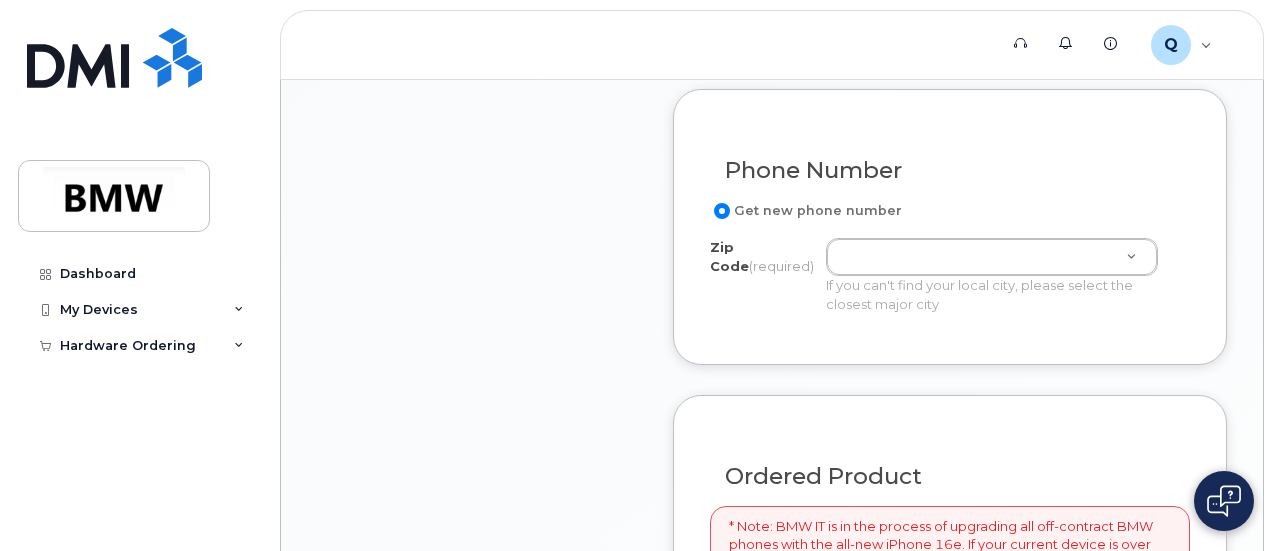 scroll, scrollTop: 1167, scrollLeft: 0, axis: vertical 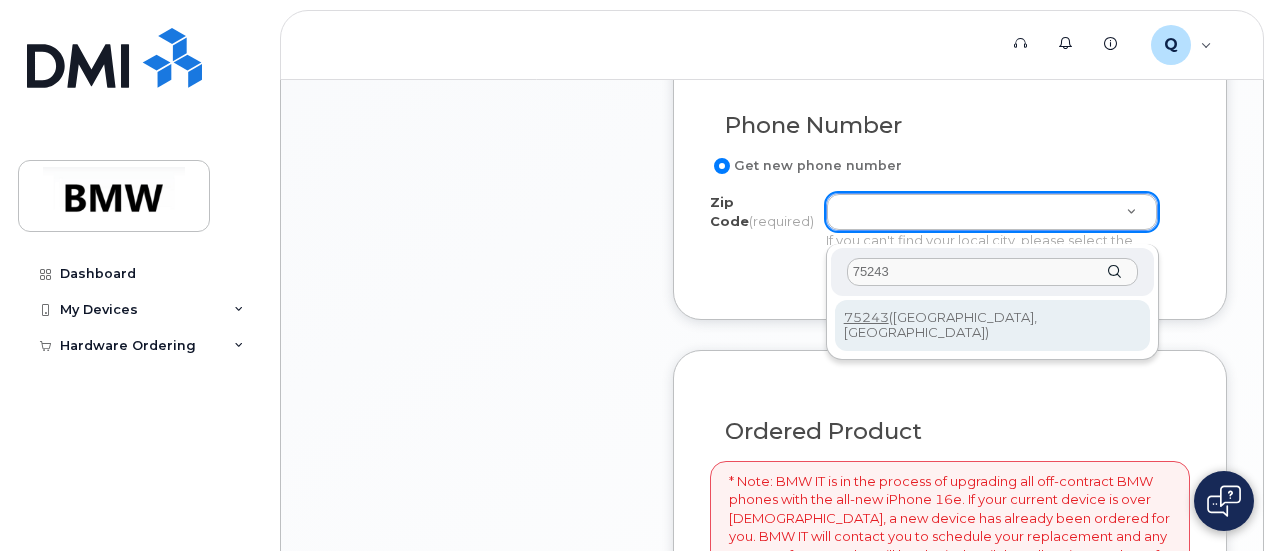 type on "75243" 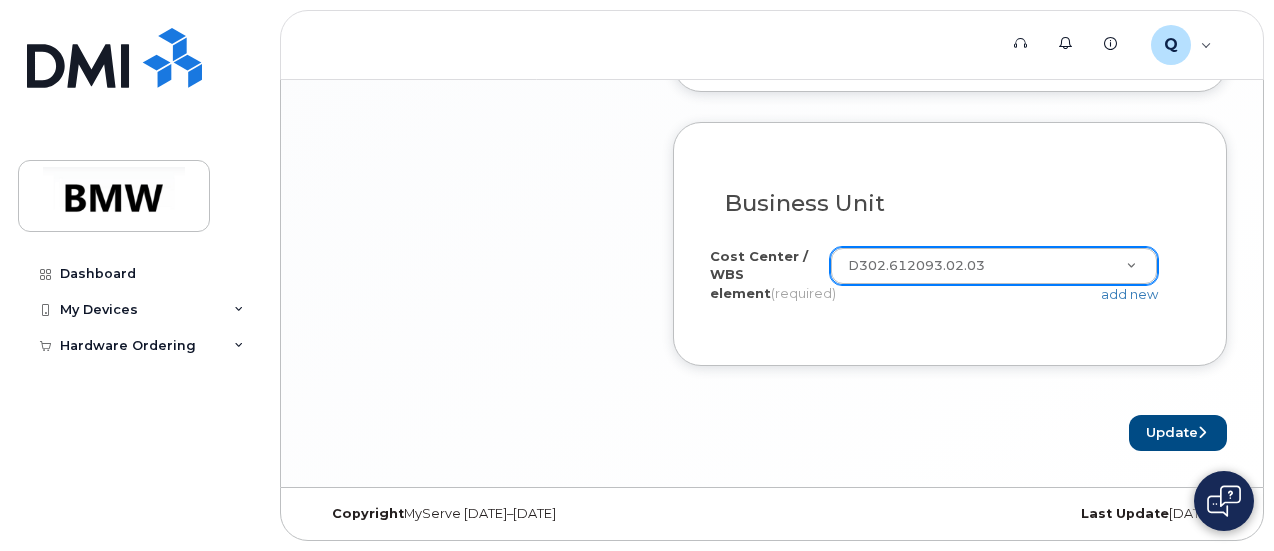 scroll, scrollTop: 1906, scrollLeft: 0, axis: vertical 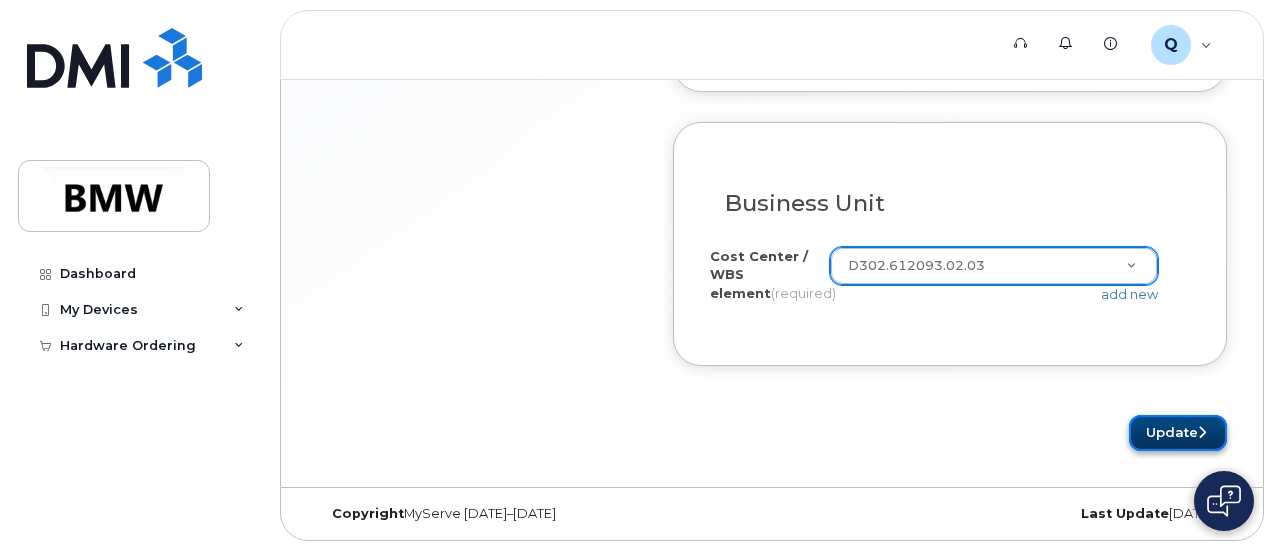 click on "Update" 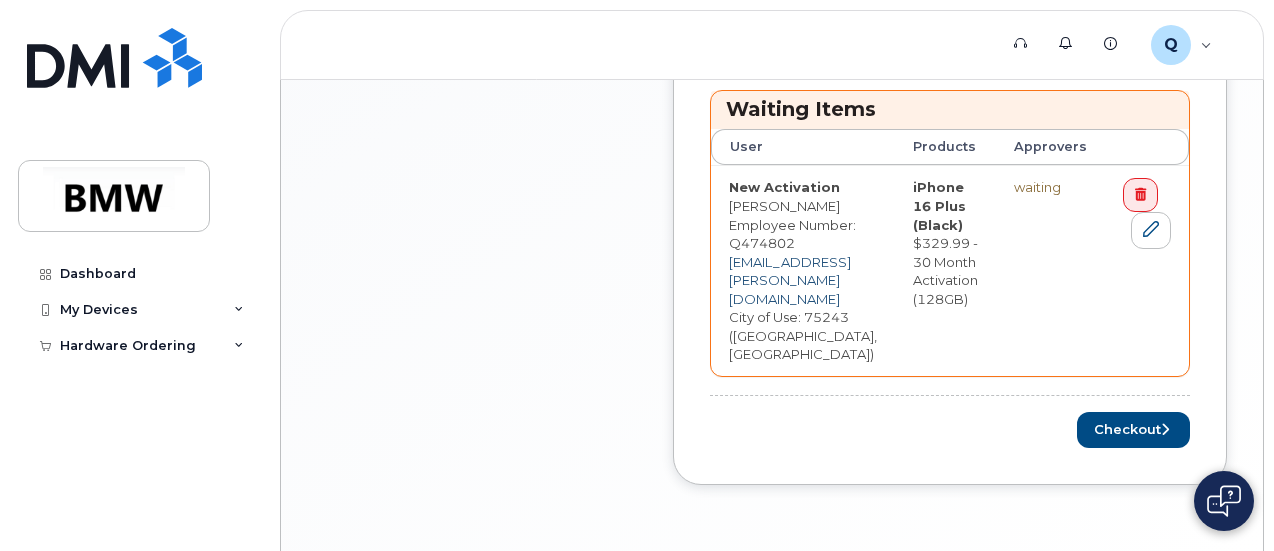 scroll, scrollTop: 882, scrollLeft: 0, axis: vertical 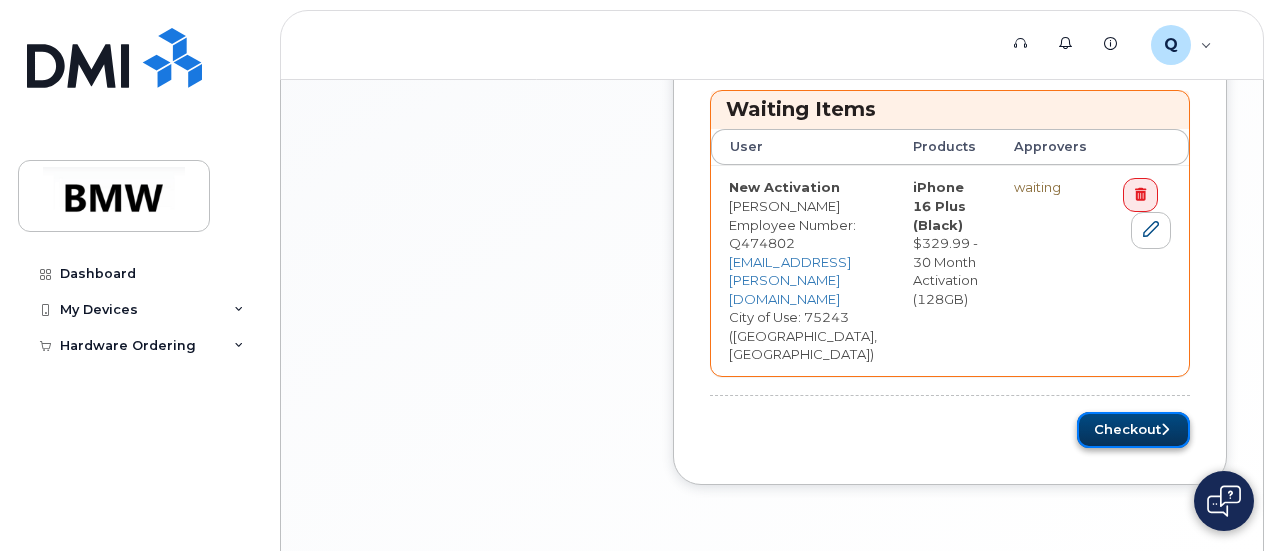 click on "Checkout" 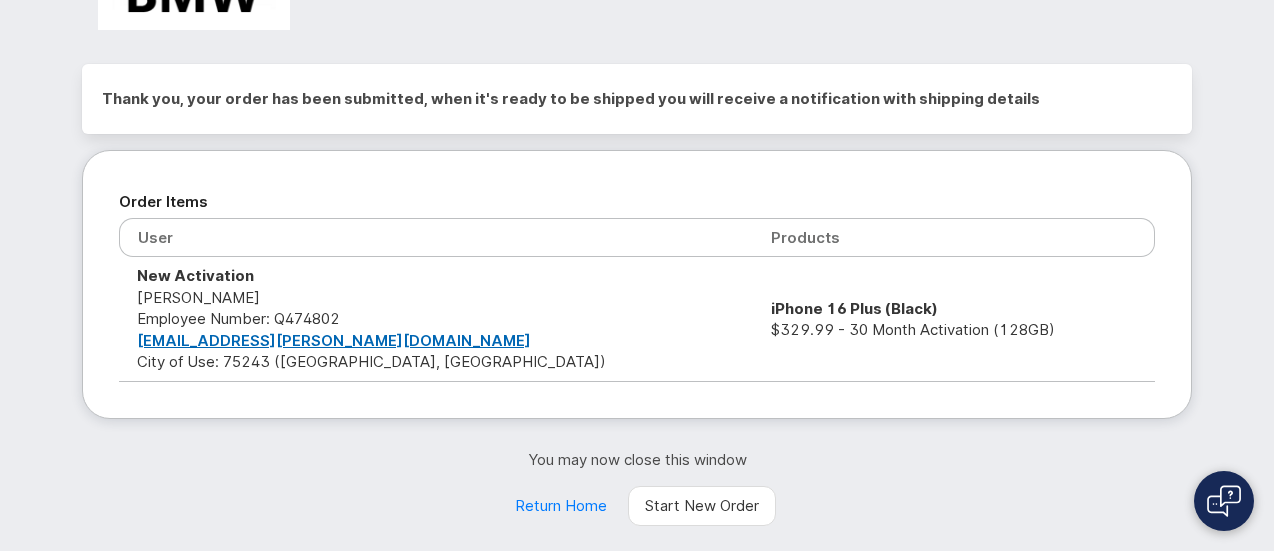 scroll, scrollTop: 161, scrollLeft: 0, axis: vertical 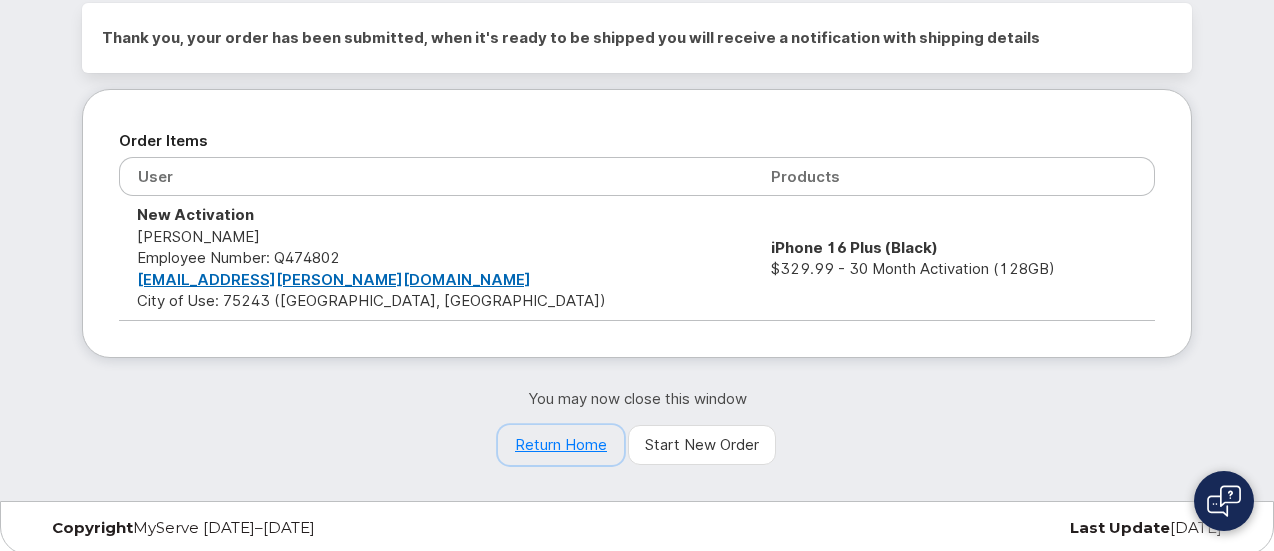 click on "Return Home" at bounding box center (561, 445) 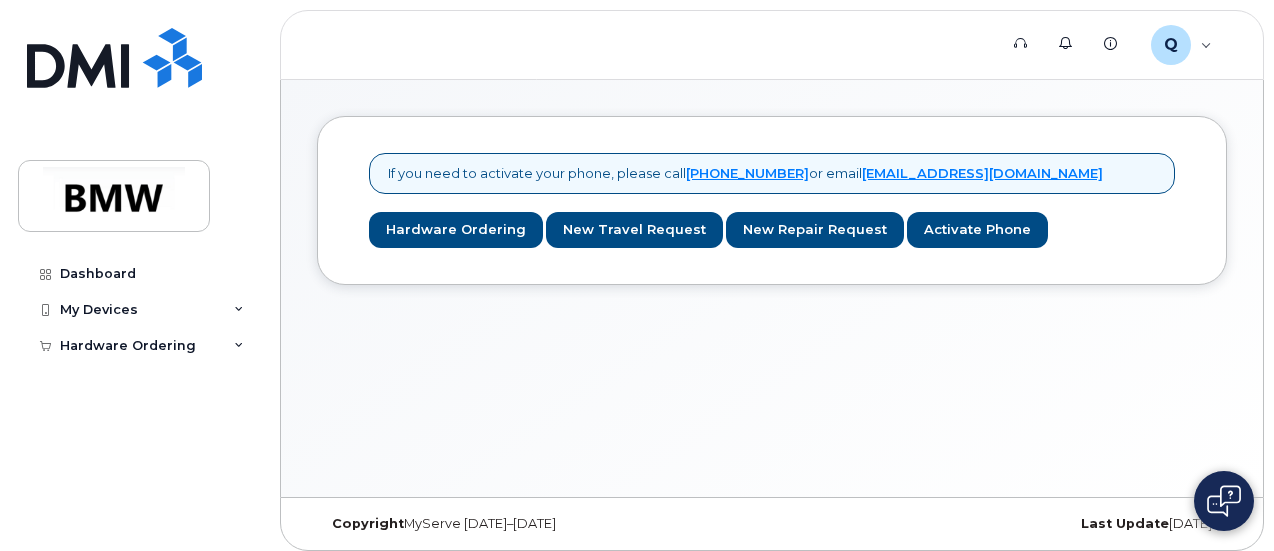 scroll, scrollTop: 0, scrollLeft: 0, axis: both 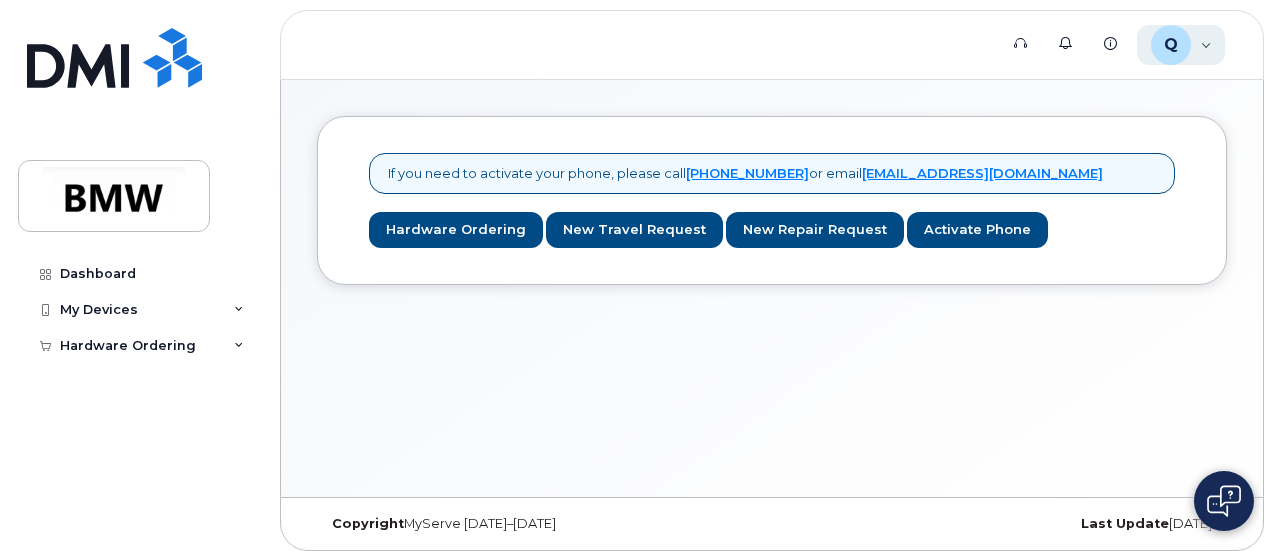 click on "Q QTF2832 Employee" 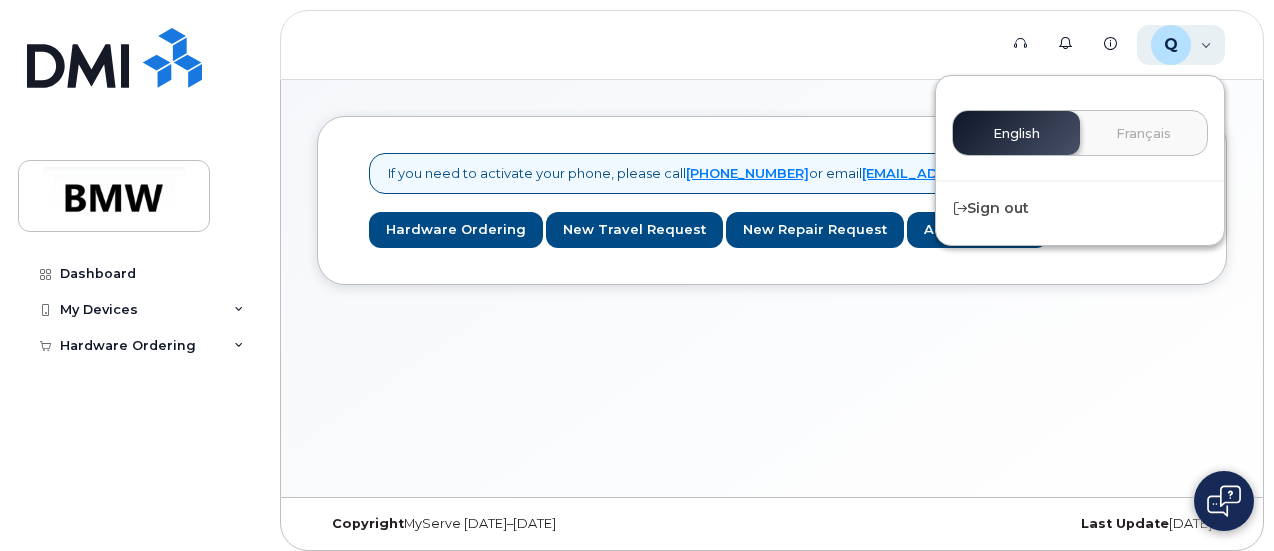 click on "Q QTF2832 Employee" 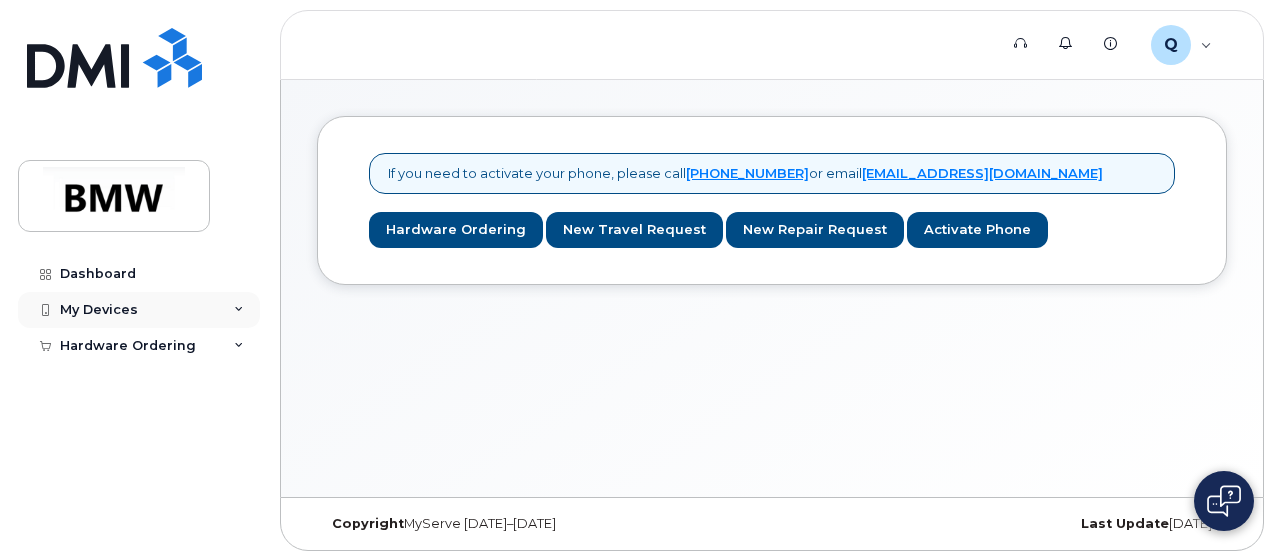 click on "My Devices" 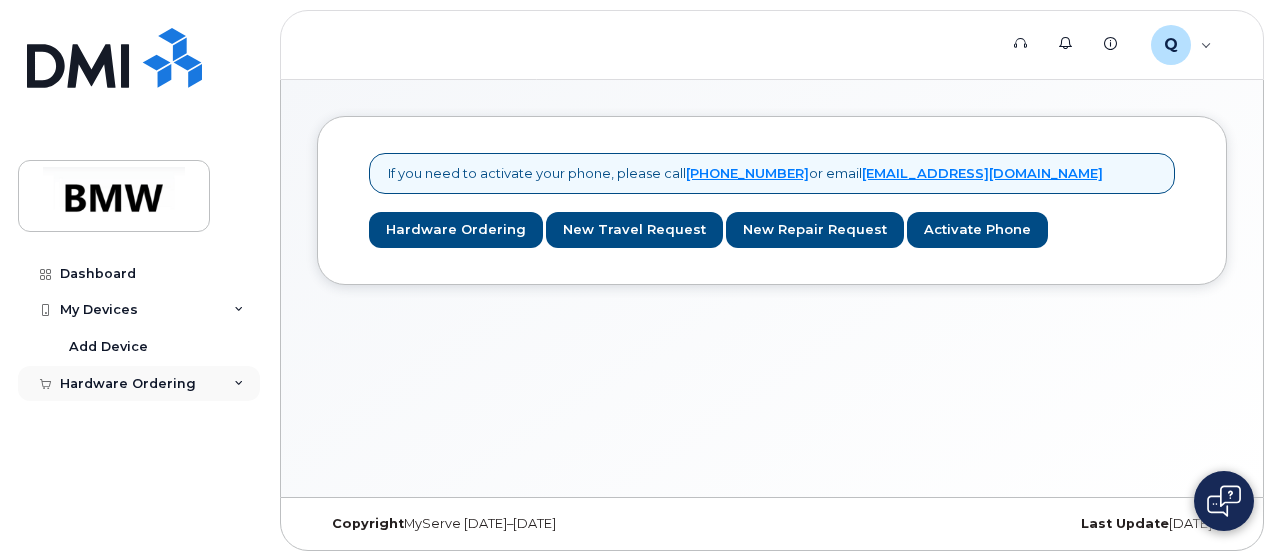 click on "Hardware Ordering" 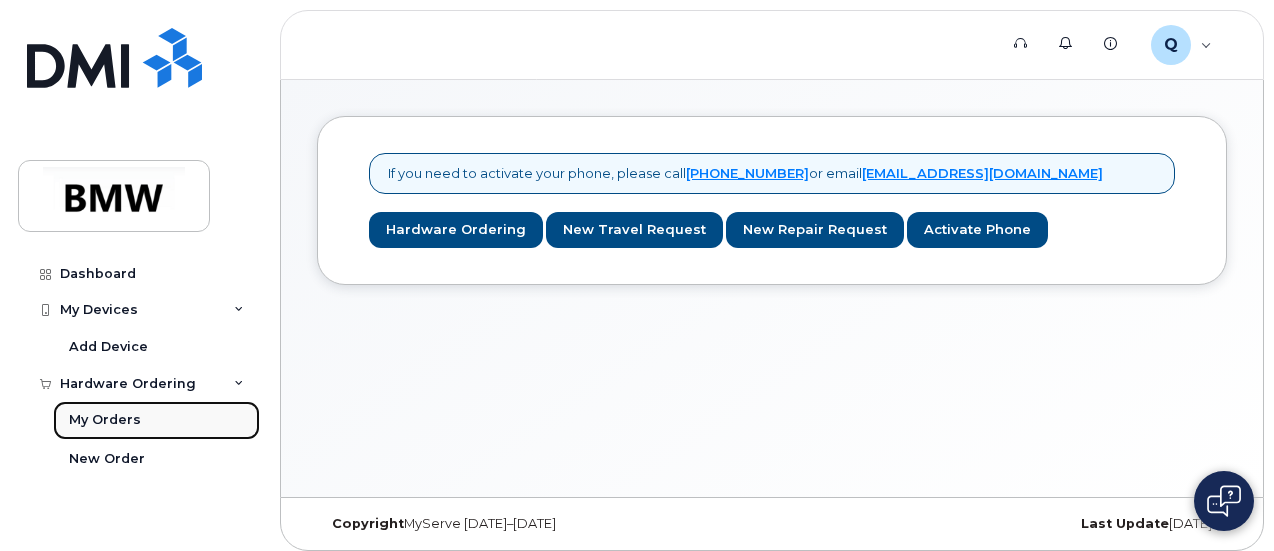 click on "My Orders" 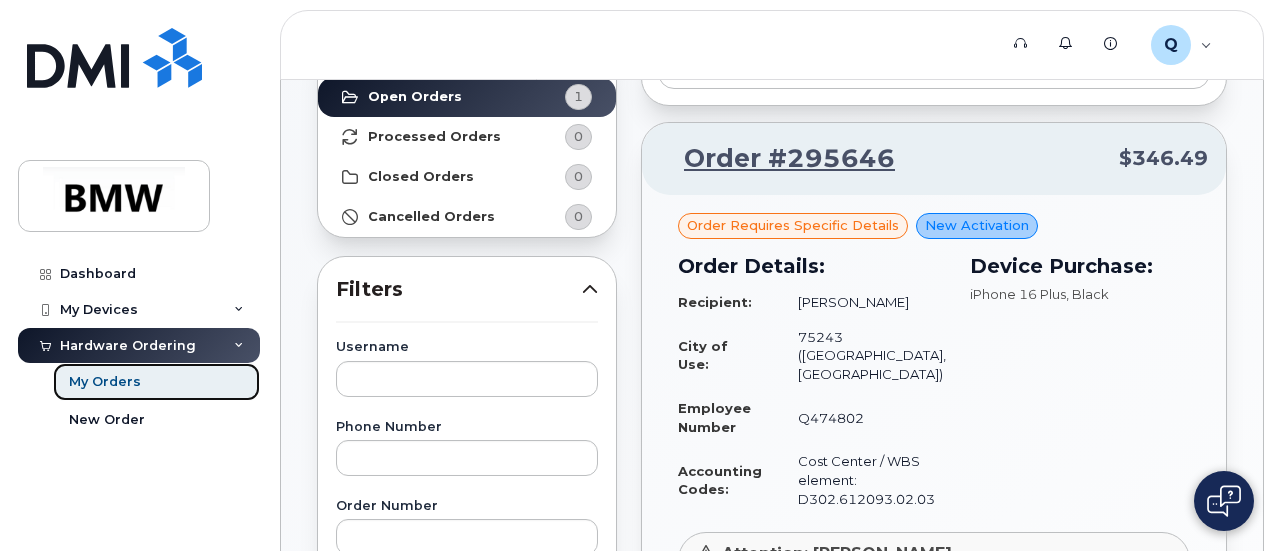 scroll, scrollTop: 0, scrollLeft: 0, axis: both 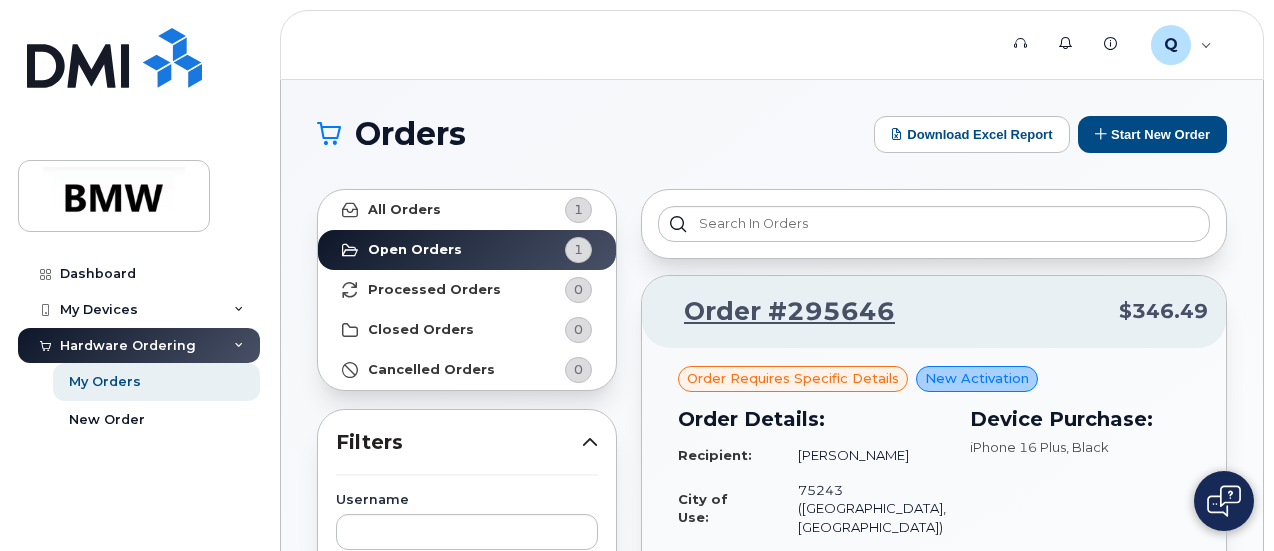 click on "Order requires Specific details New Activation Order Details: Recipient: Austin Sweatt City of Use: 75243 (Dallas, TX) Employee Number Q474802 Accounting Codes: Cost Center / WBS element: D302.612093.02.03 Device Purchase: iPhone 16 Plus , Black Attention: Austin Sweatt Shipping Address: 8701 Autumn Oaks Dr, Dallas, TX, 75243, USA Order Created: Jul 14, 2025 by QTF2832" 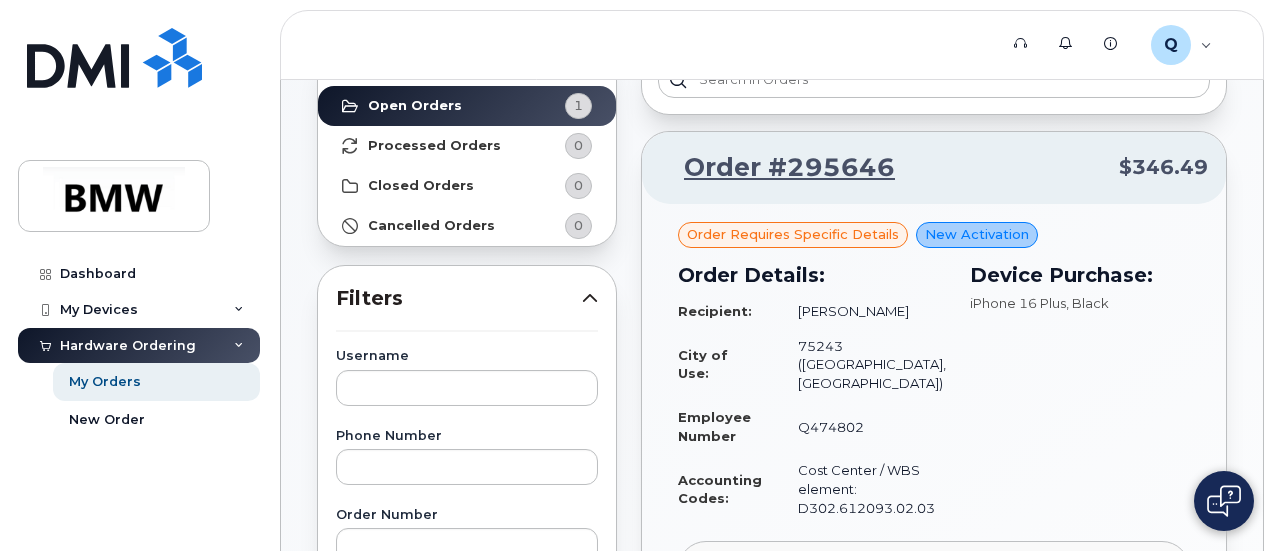 scroll, scrollTop: 100, scrollLeft: 0, axis: vertical 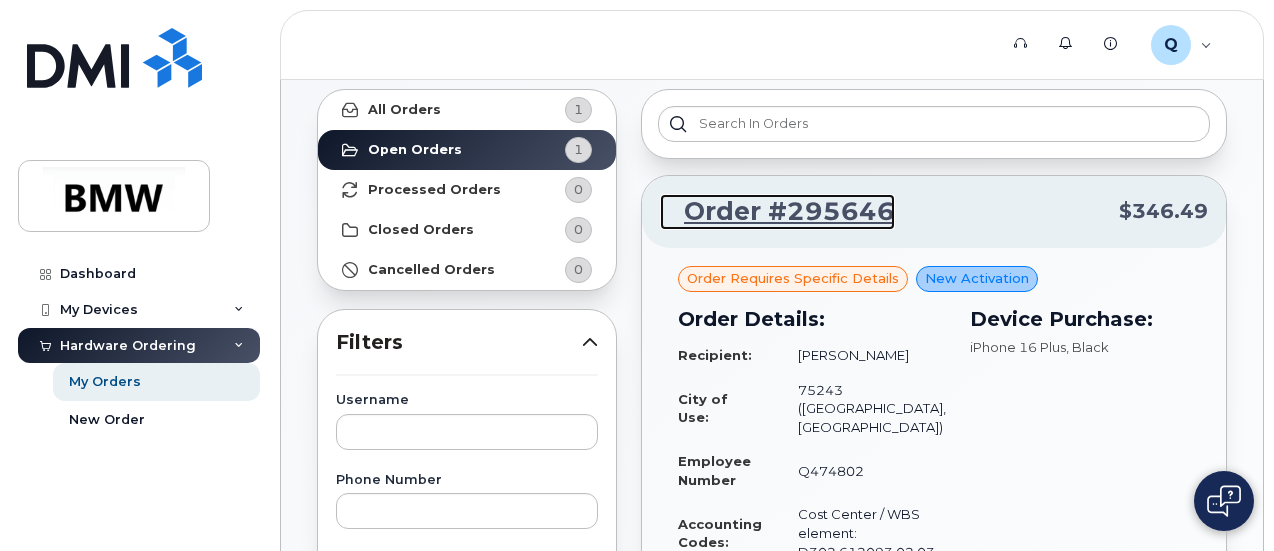 click on "Order #295646" 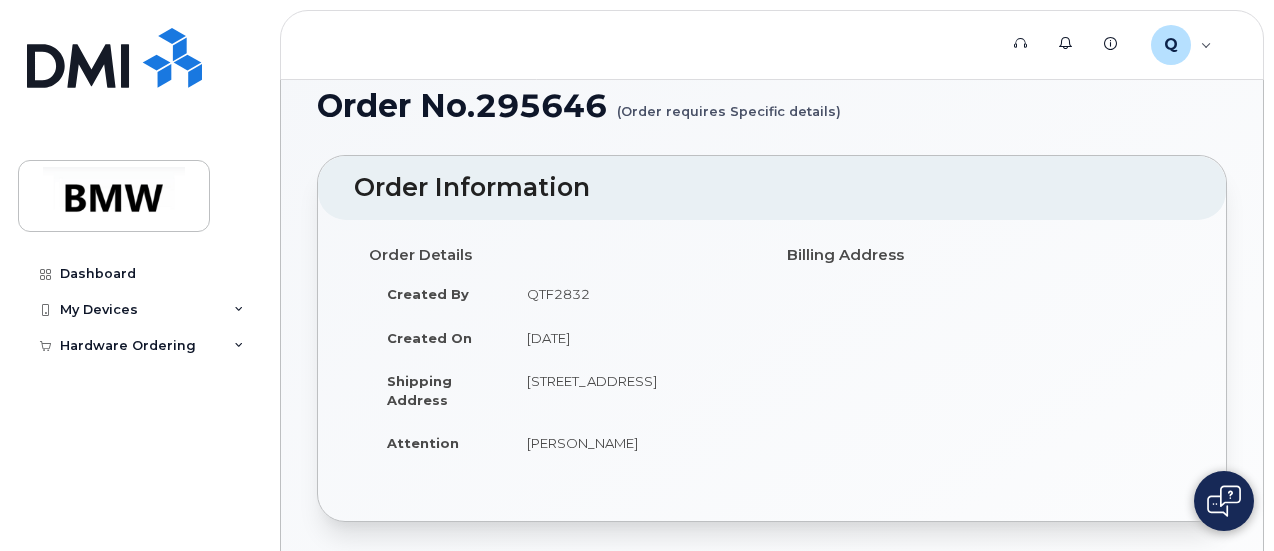 scroll, scrollTop: 0, scrollLeft: 0, axis: both 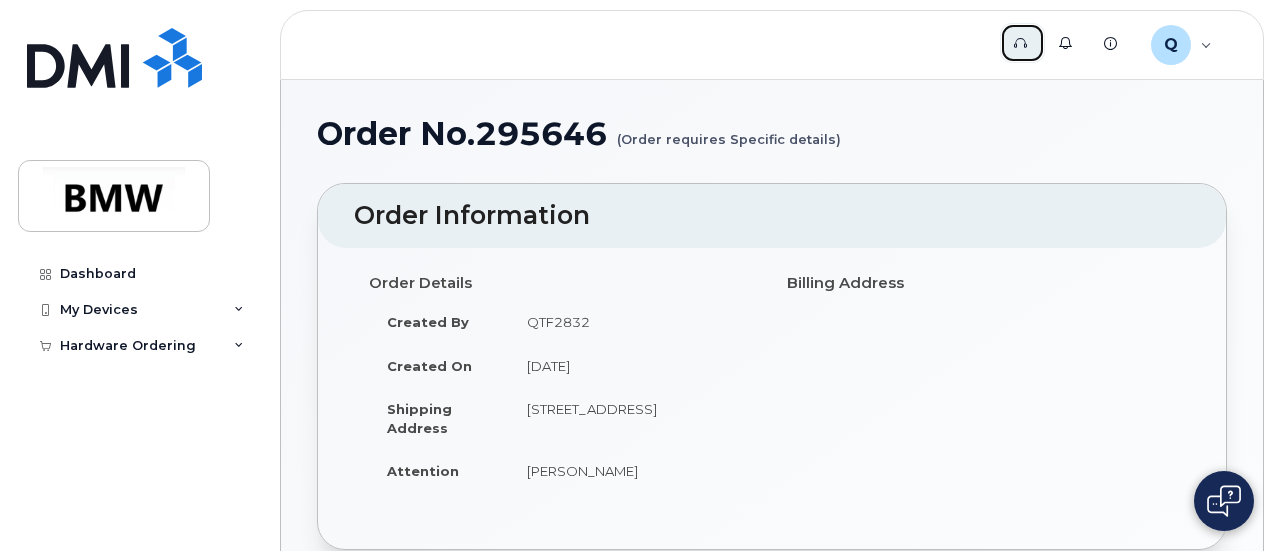 click 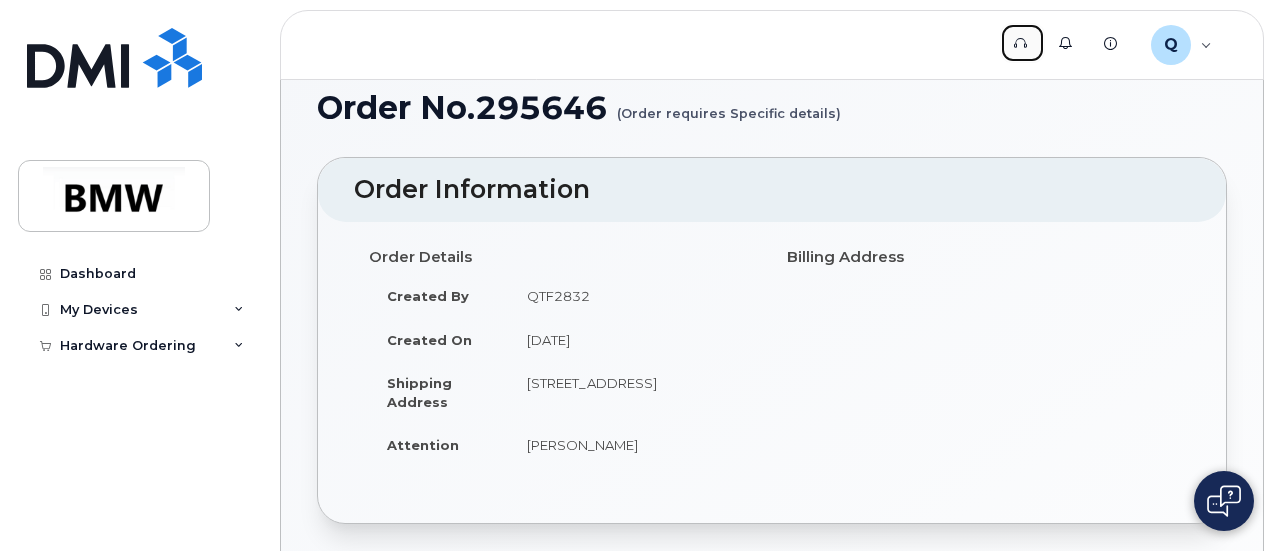 scroll, scrollTop: 0, scrollLeft: 0, axis: both 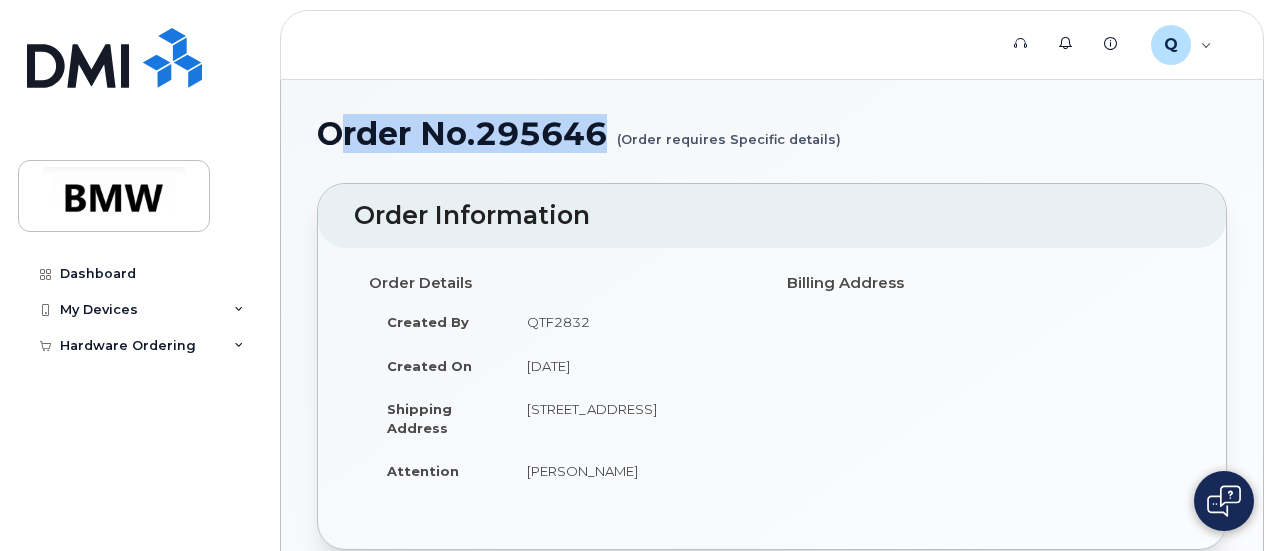 drag, startPoint x: 610, startPoint y: 128, endPoint x: 341, endPoint y: 138, distance: 269.18582 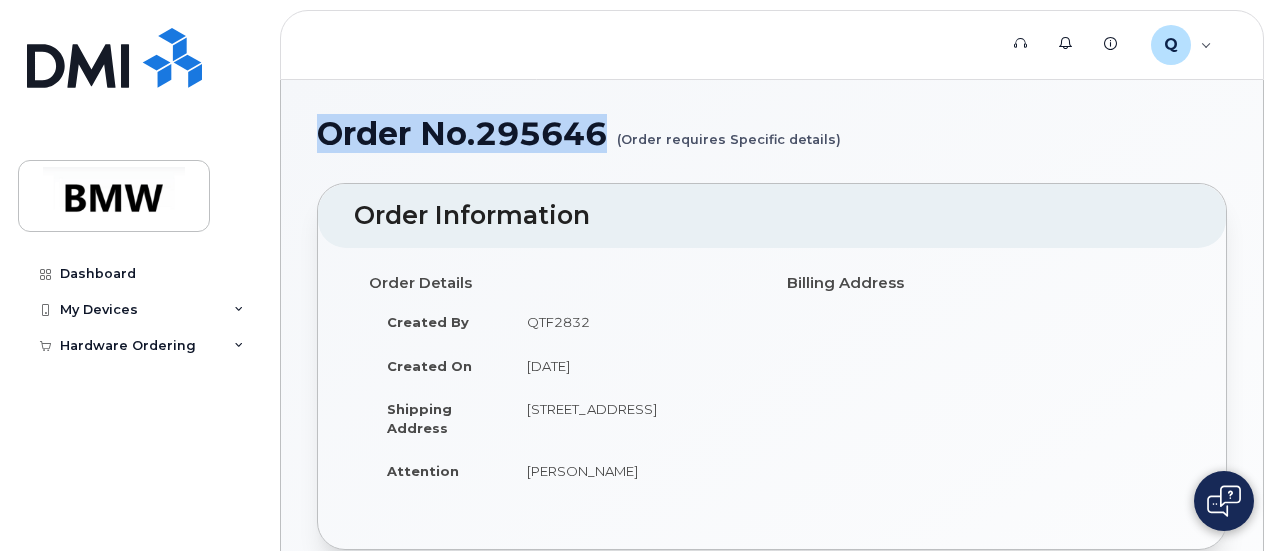 drag, startPoint x: 609, startPoint y: 125, endPoint x: 305, endPoint y: 127, distance: 304.0066 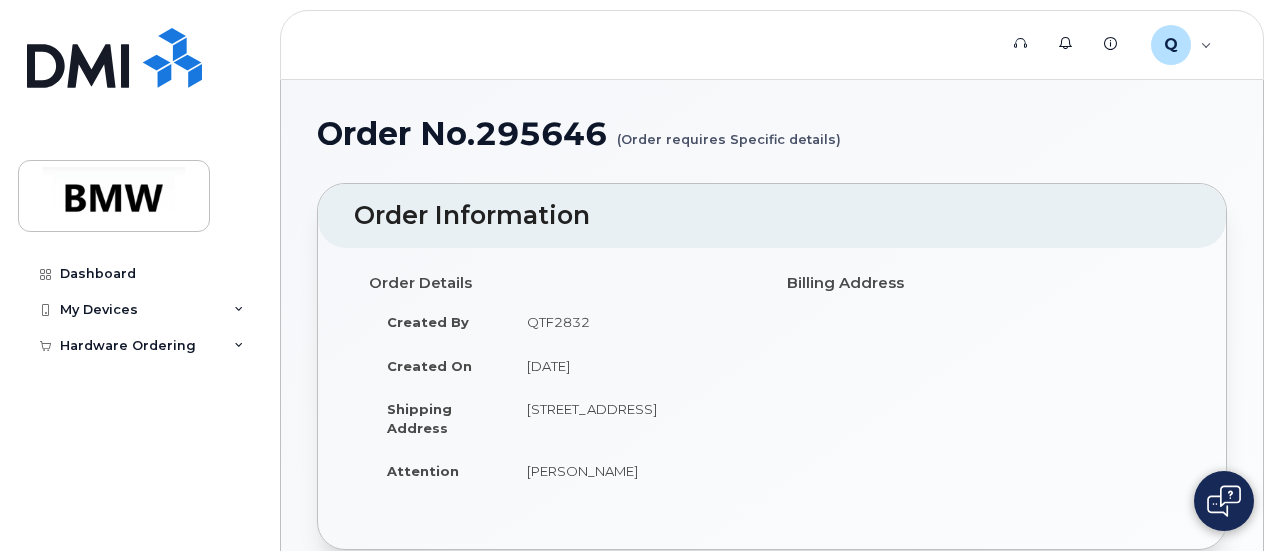 click on "(Order requires Specific details)" 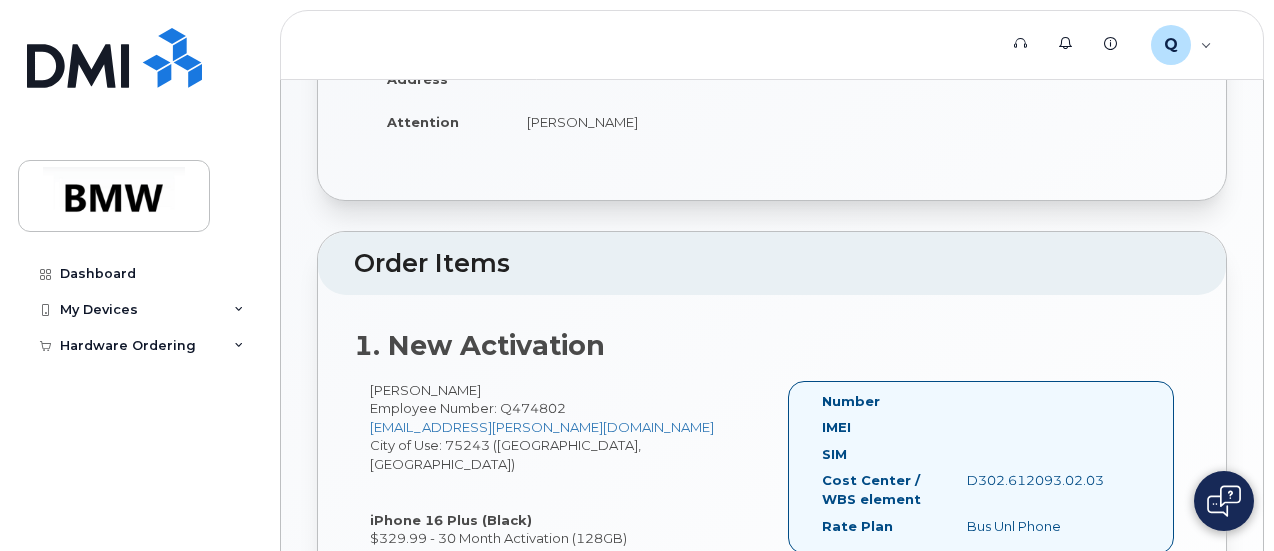scroll, scrollTop: 293, scrollLeft: 0, axis: vertical 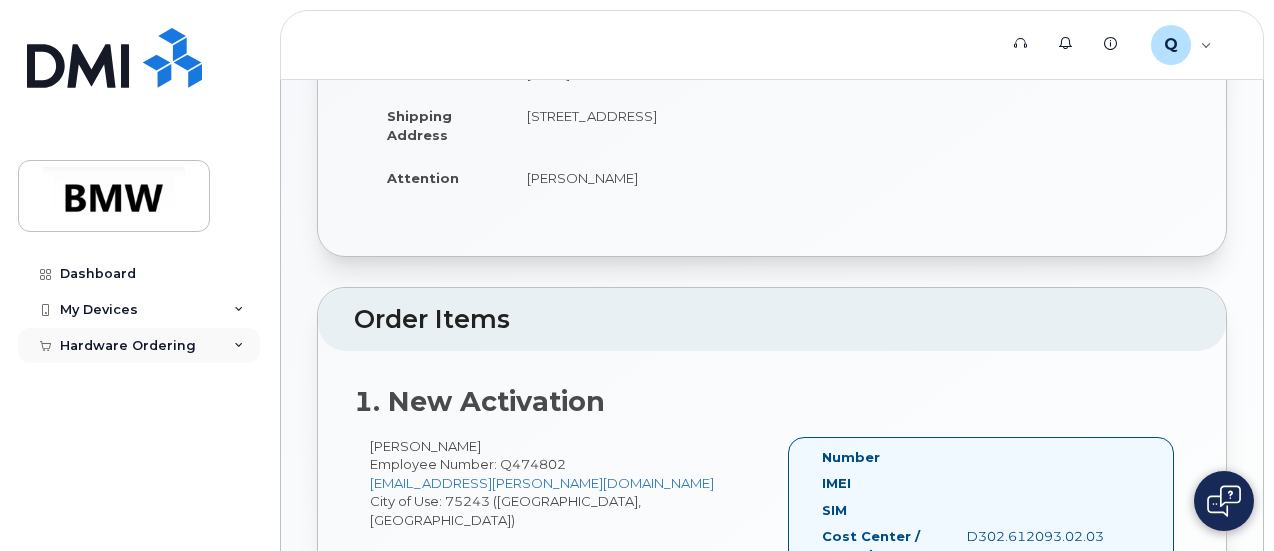 click on "Hardware Ordering" 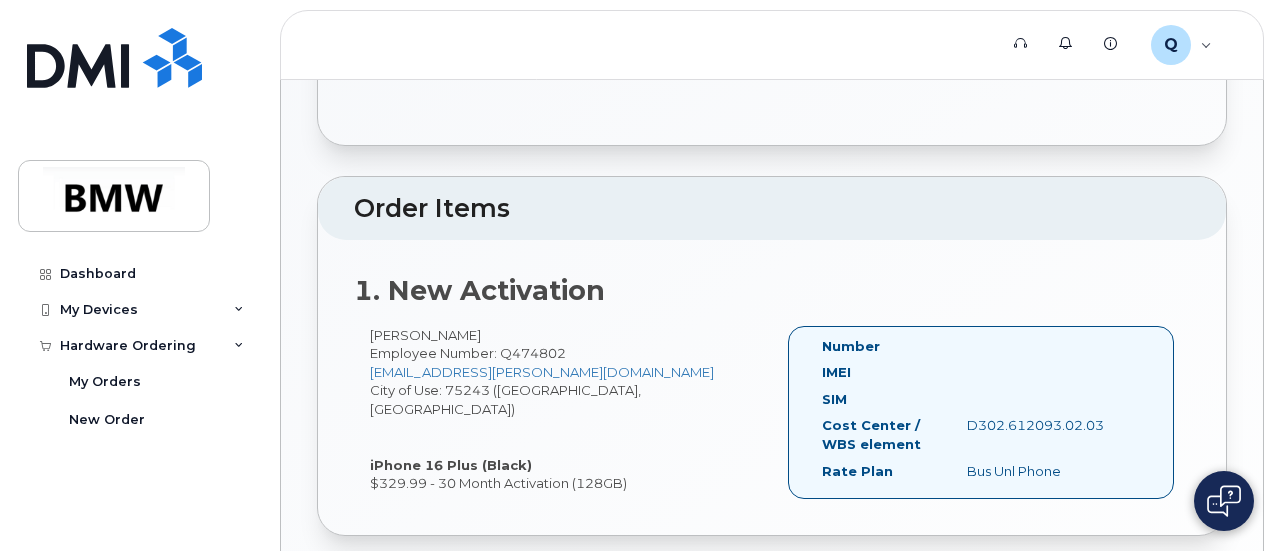 scroll, scrollTop: 500, scrollLeft: 0, axis: vertical 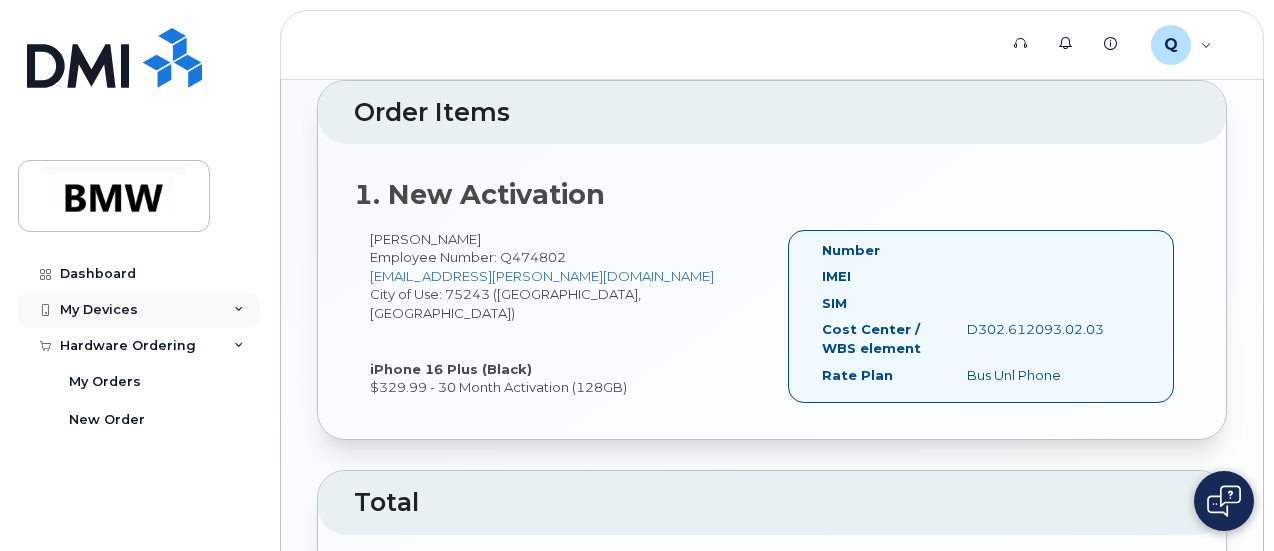 click on "My Devices" 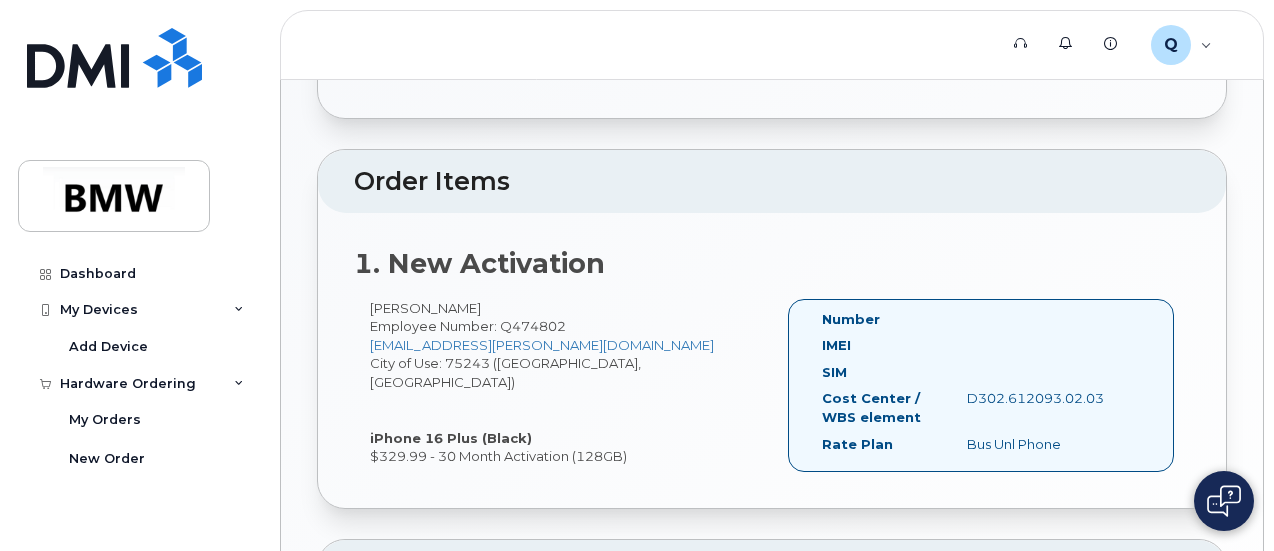 scroll, scrollTop: 400, scrollLeft: 0, axis: vertical 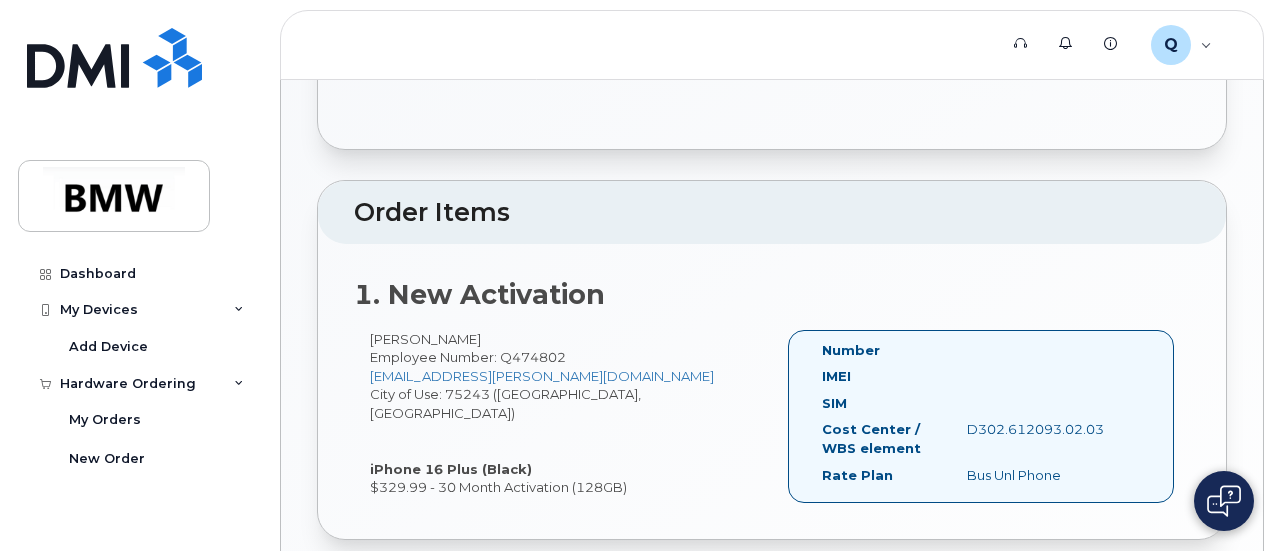 drag, startPoint x: 969, startPoint y: 424, endPoint x: 1135, endPoint y: 420, distance: 166.04819 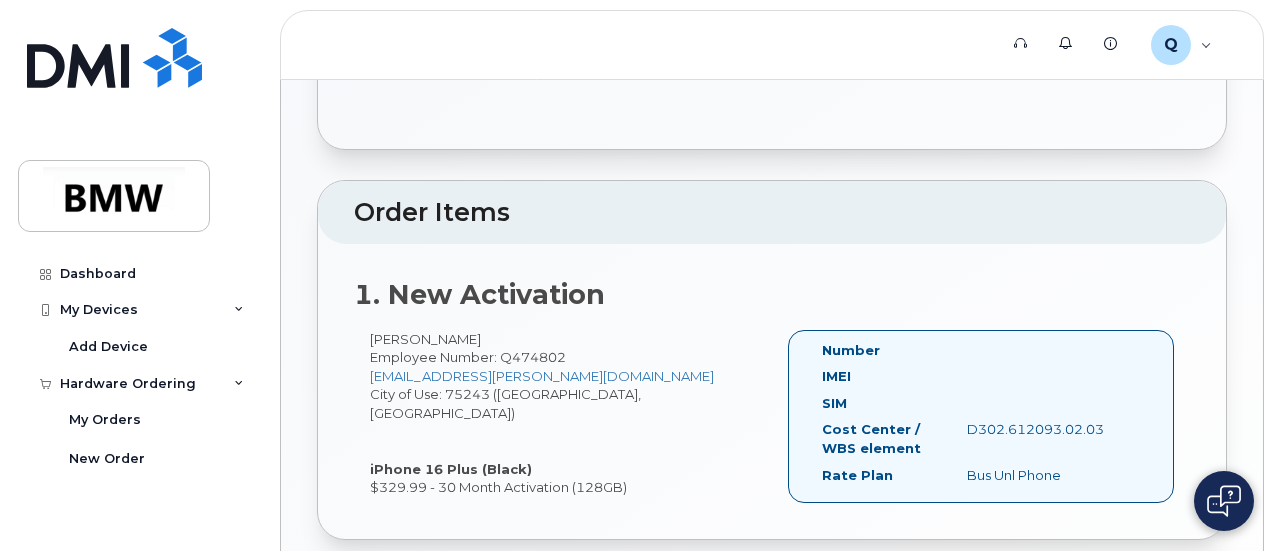 copy on "D302.612093.02.03" 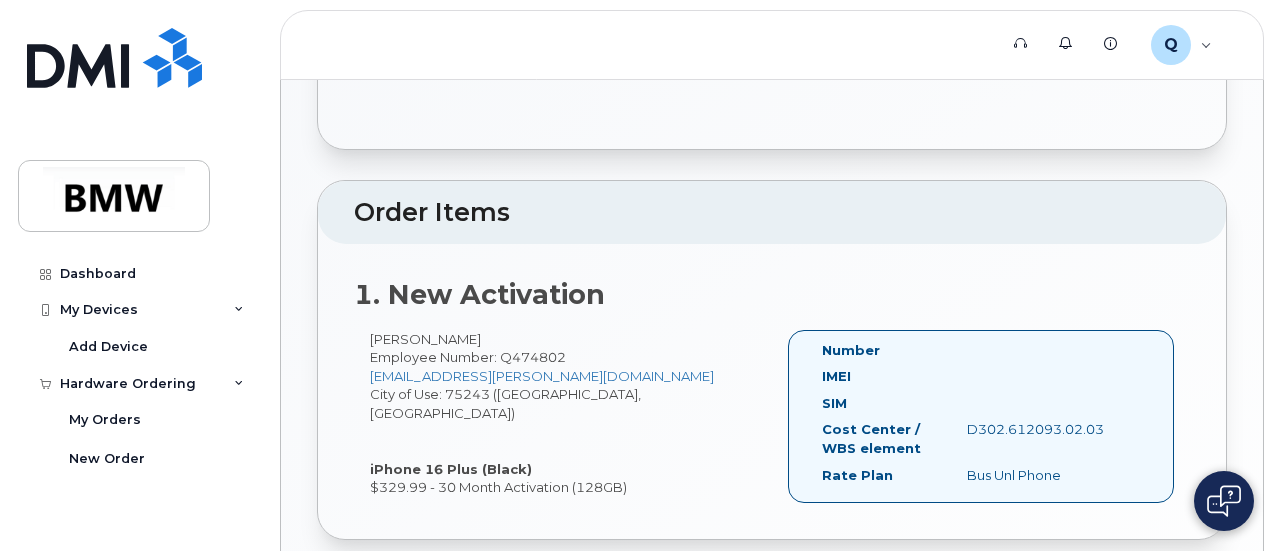 click on "[PERSON_NAME]
Employee Number: Q474802
[EMAIL_ADDRESS][PERSON_NAME][DOMAIN_NAME]
City of Use:
75243 ([GEOGRAPHIC_DATA], [GEOGRAPHIC_DATA])
iPhone 16 Plus
(Black)
$329.99 - 30 Month Activation (128GB)" 